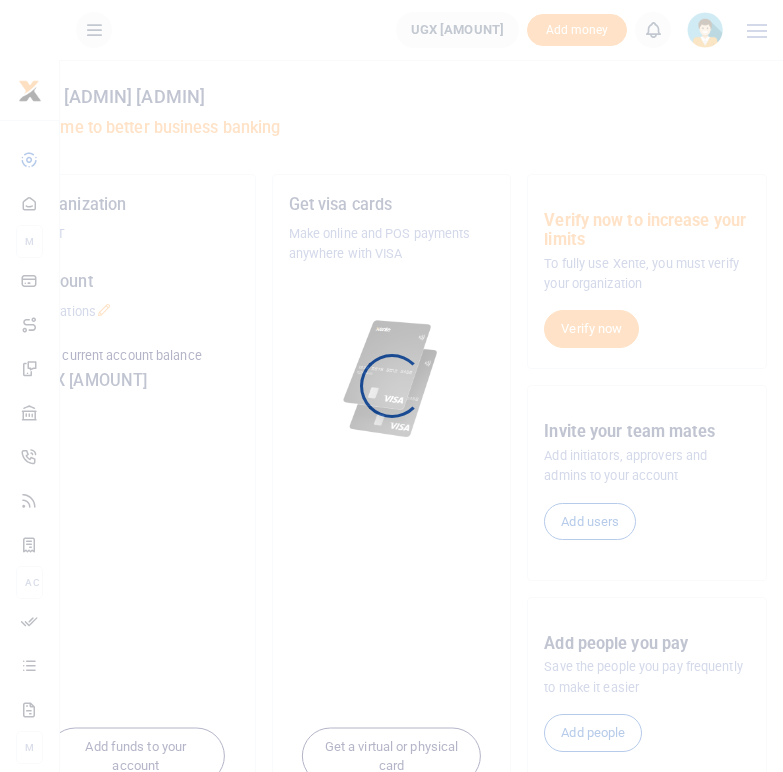 scroll, scrollTop: 0, scrollLeft: 0, axis: both 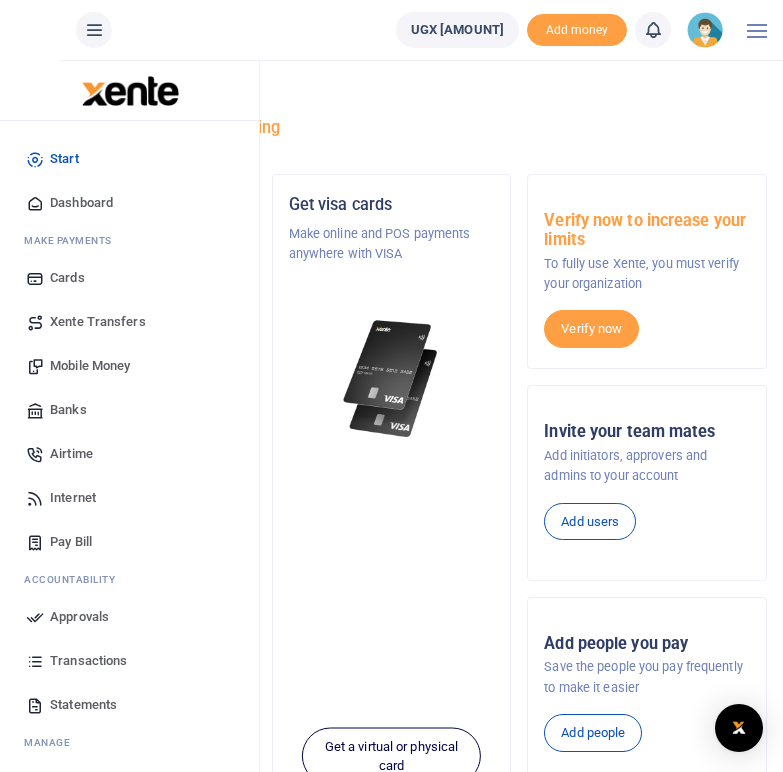 click on "Mobile Money" at bounding box center (90, 366) 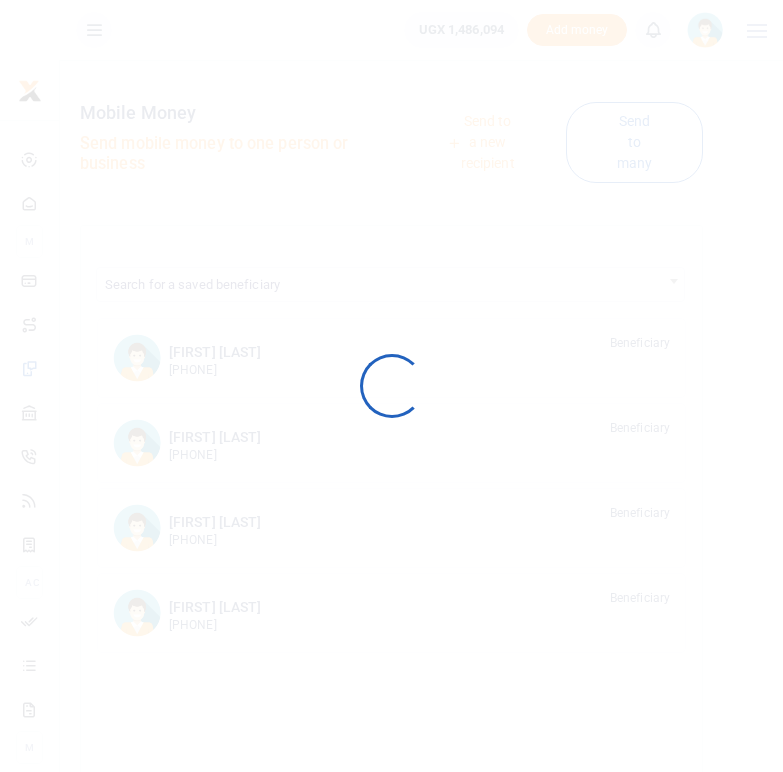 scroll, scrollTop: 0, scrollLeft: 0, axis: both 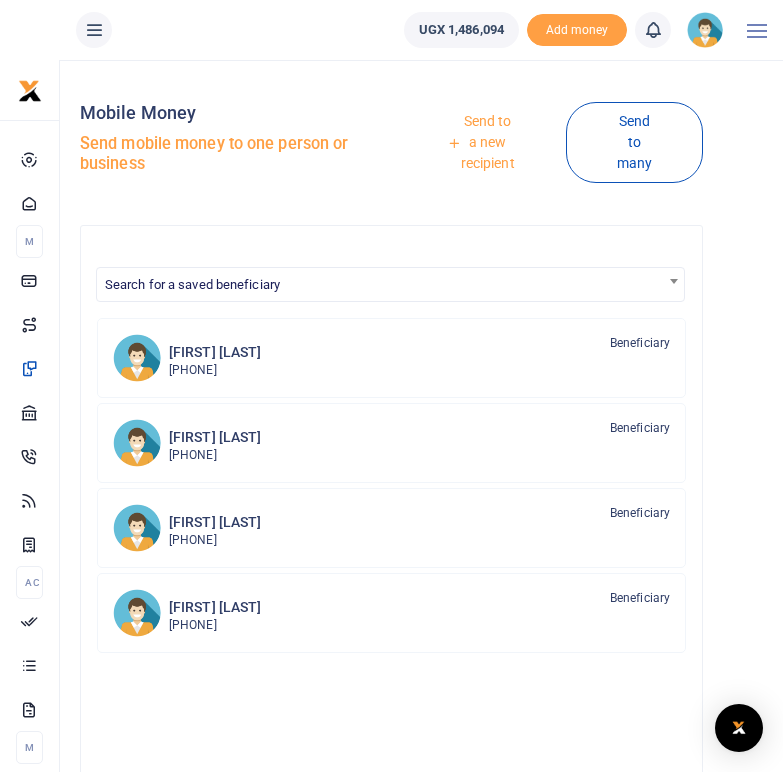 click on "Send to a new recipient" at bounding box center [481, 143] 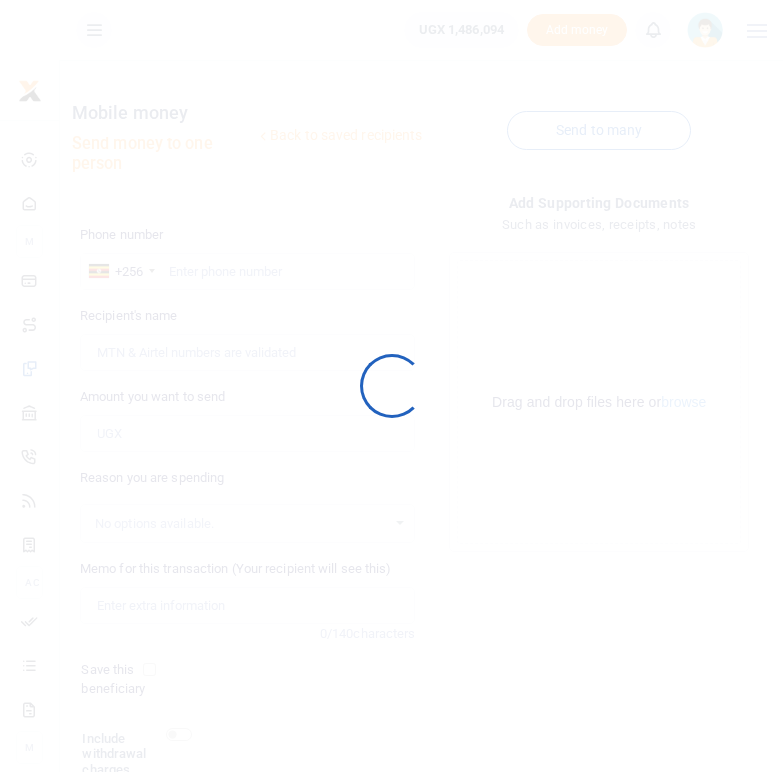 scroll, scrollTop: 0, scrollLeft: 0, axis: both 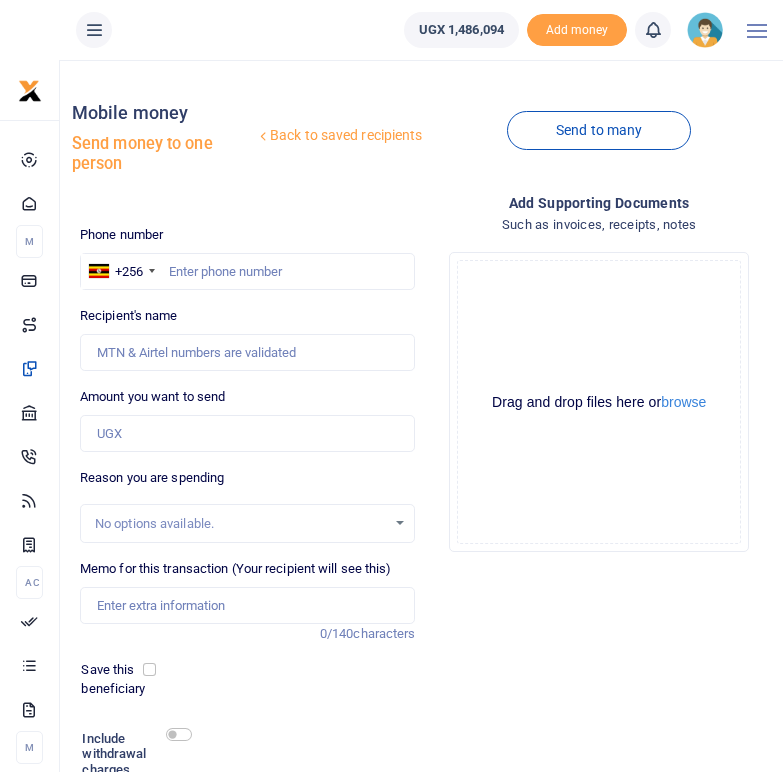 click at bounding box center [391, 386] 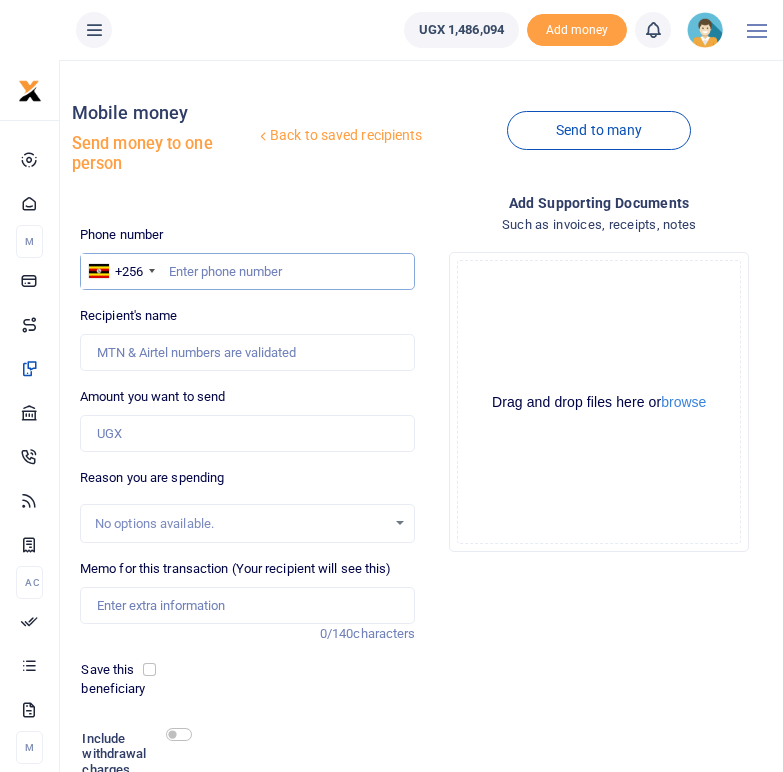 click at bounding box center [248, 272] 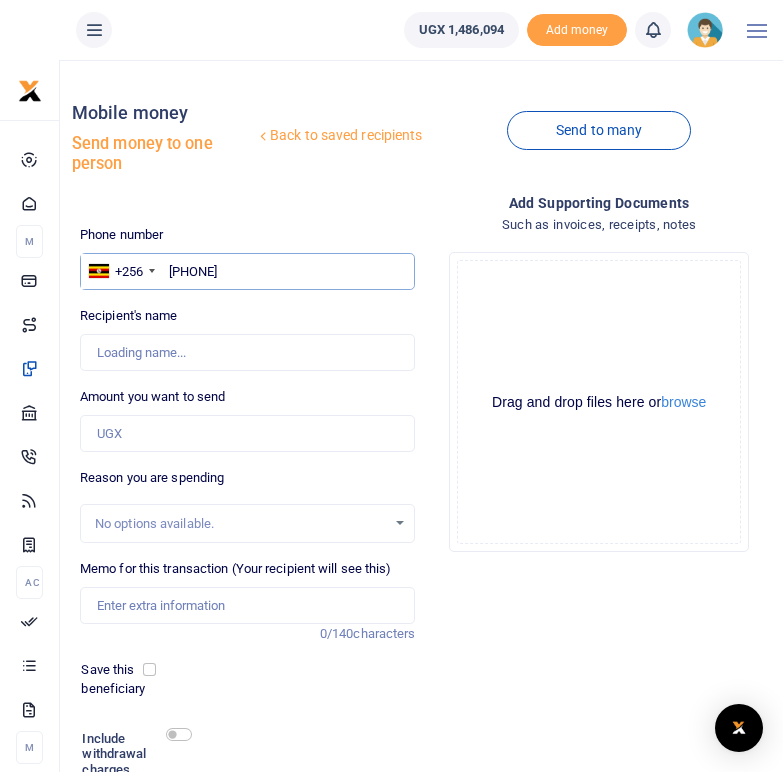 type on "0774123289" 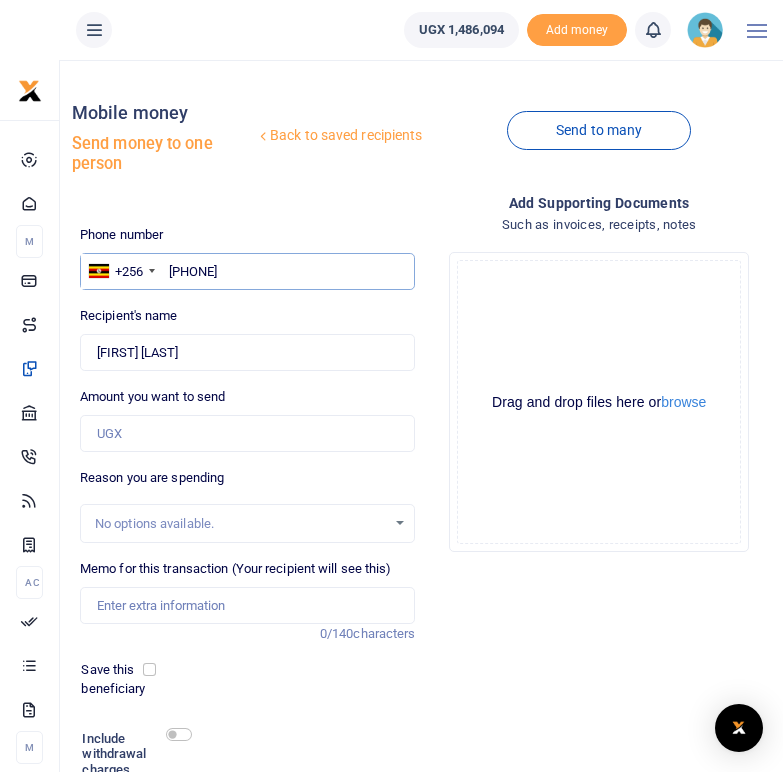 type on "0774123289" 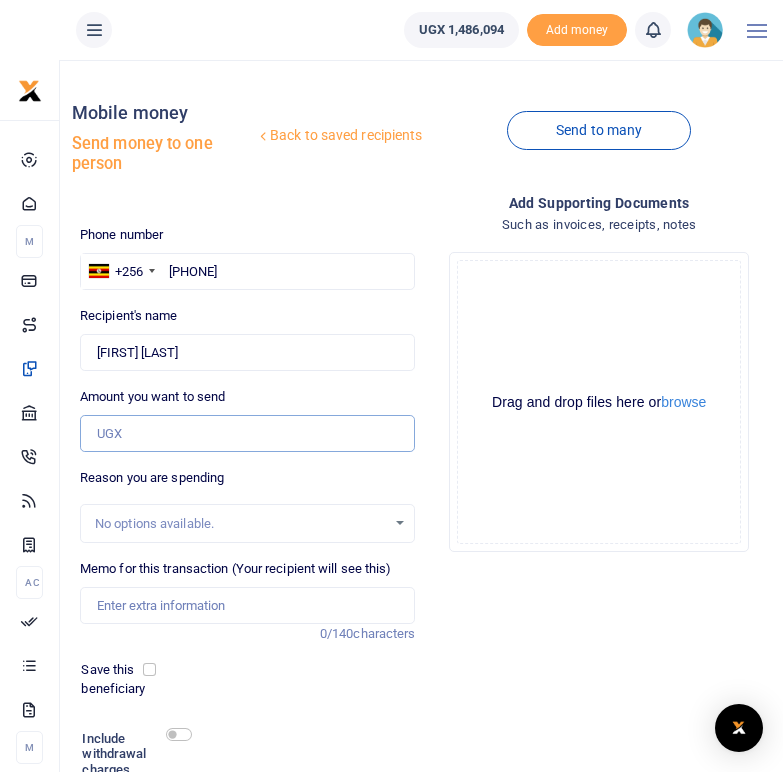 click on "Amount you want to send" at bounding box center [248, 434] 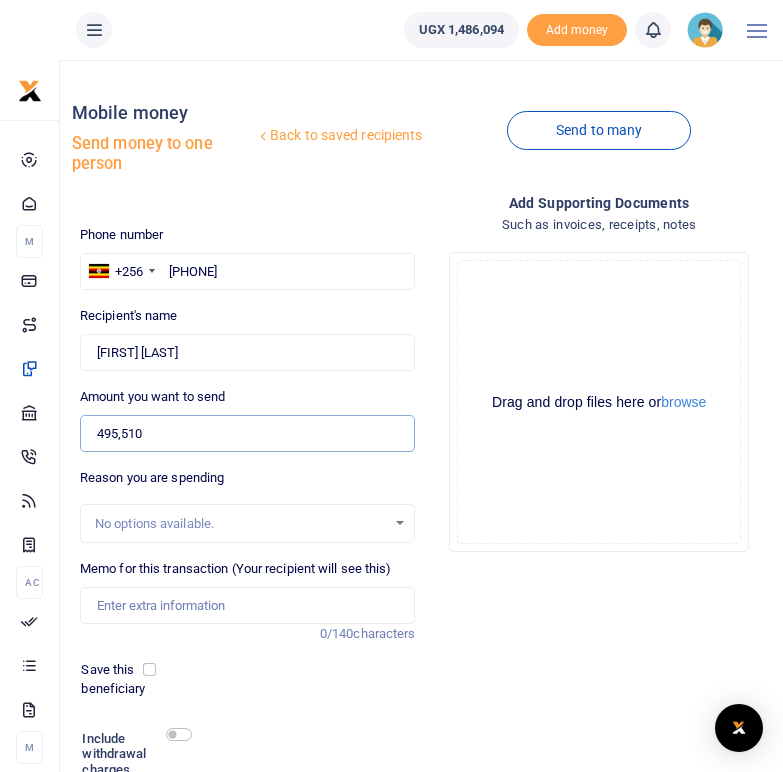 type on "495,510" 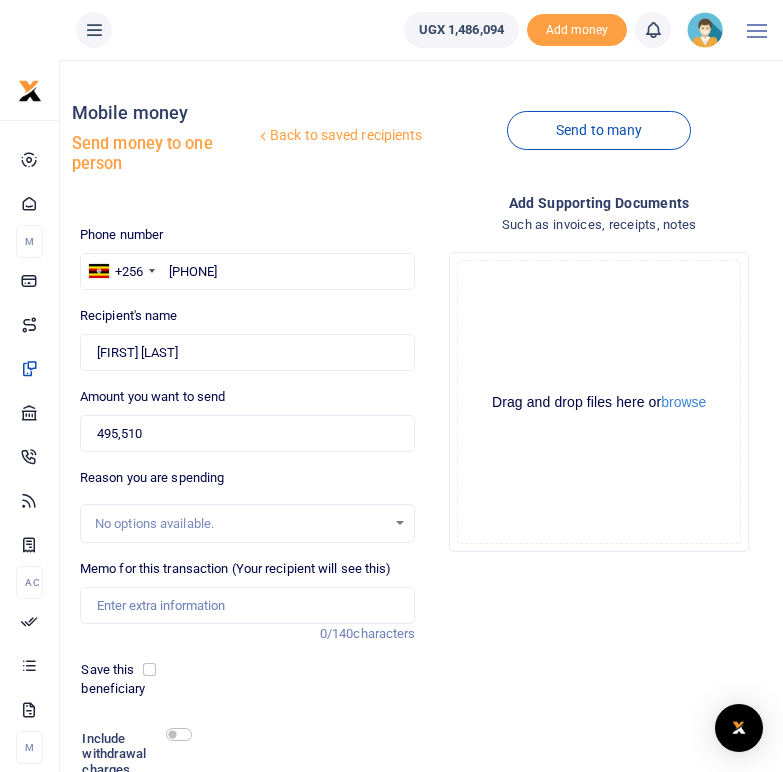 click on "Add supporting Documents
Such as invoices, receipts, notes
Drop your files here Drag and drop files here or  browse Powered by  Uppy" at bounding box center [599, 530] 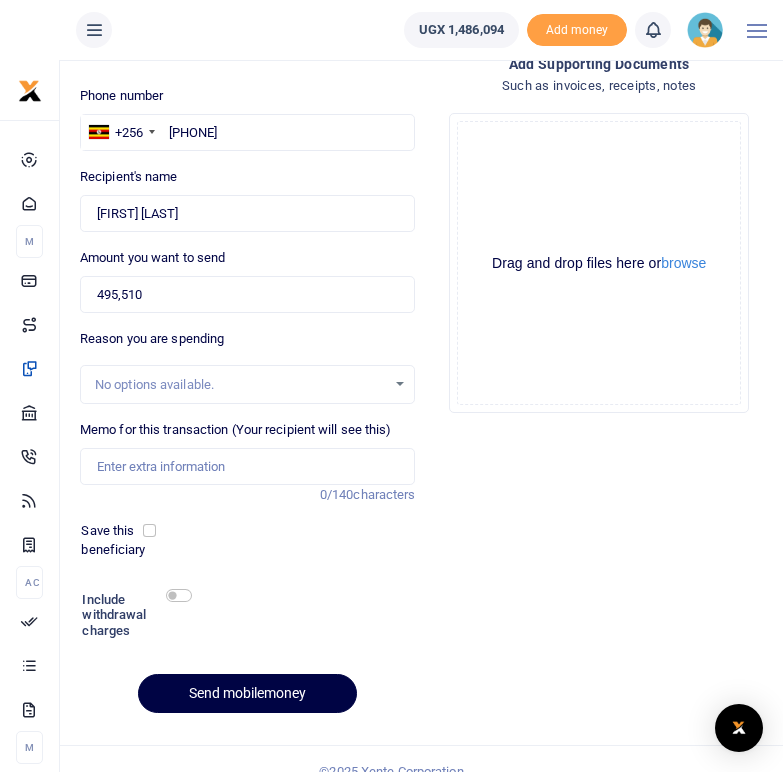 scroll, scrollTop: 164, scrollLeft: 0, axis: vertical 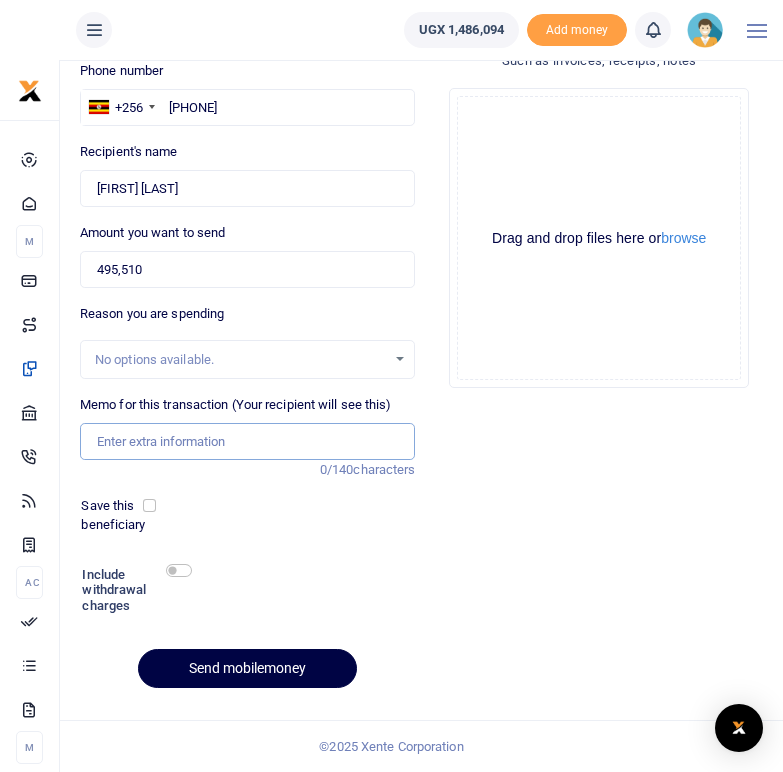 click on "Memo for this transaction (Your recipient will see this)" at bounding box center (248, 442) 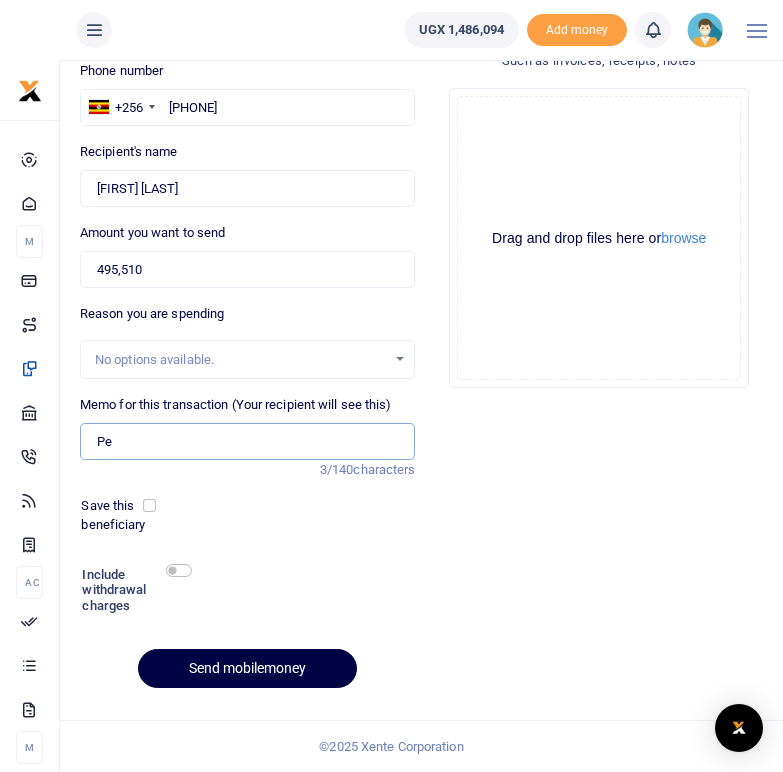 type on "P" 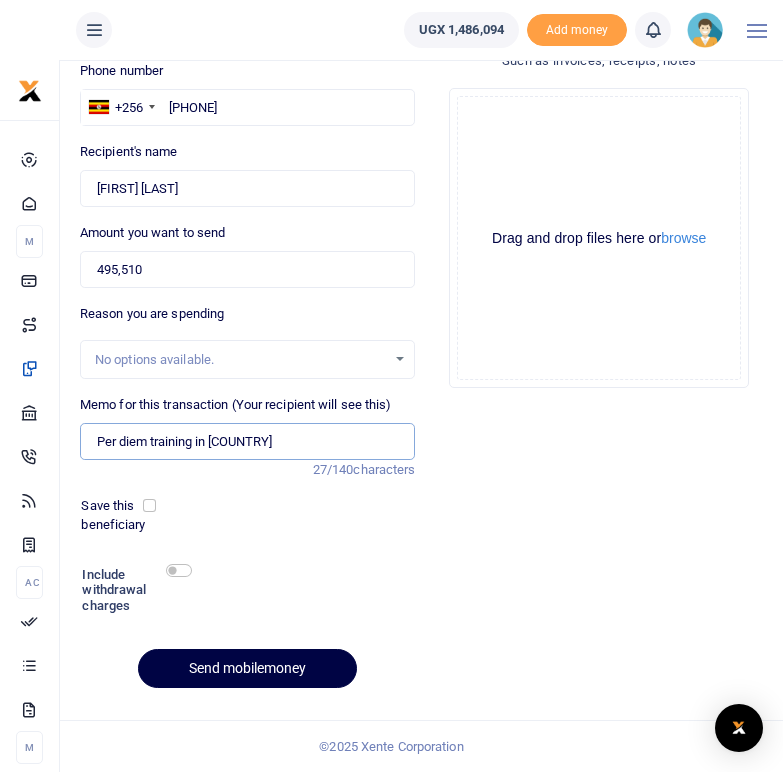 type on "Per diem training in Zambia" 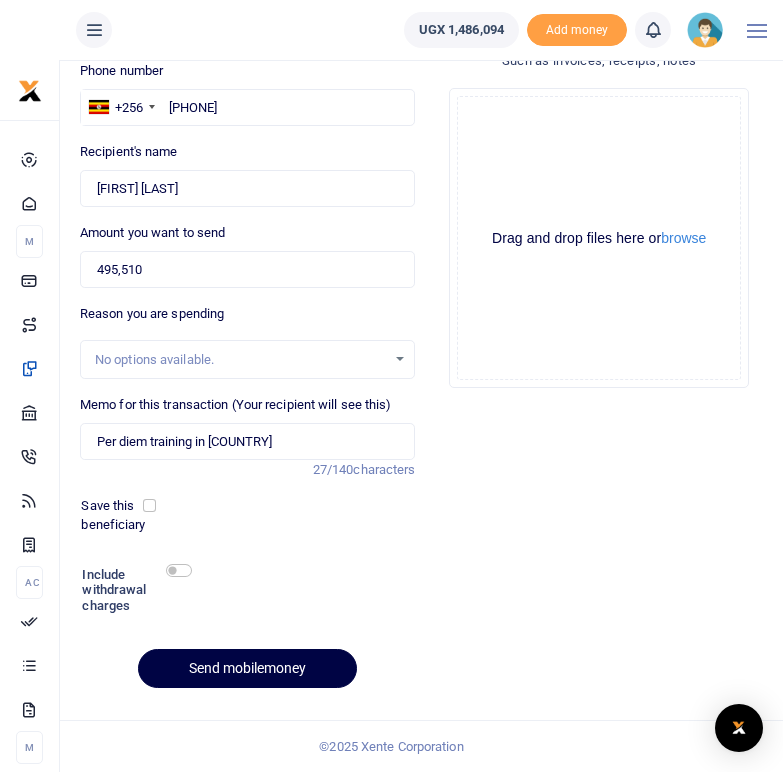 click on "Phone number
+256 Uganda +256 0774123289
Phone is required.
Recipient's name
Found
Name is required.
Amount you want to send
495,510
Amount is required.
27/140" at bounding box center (248, 382) 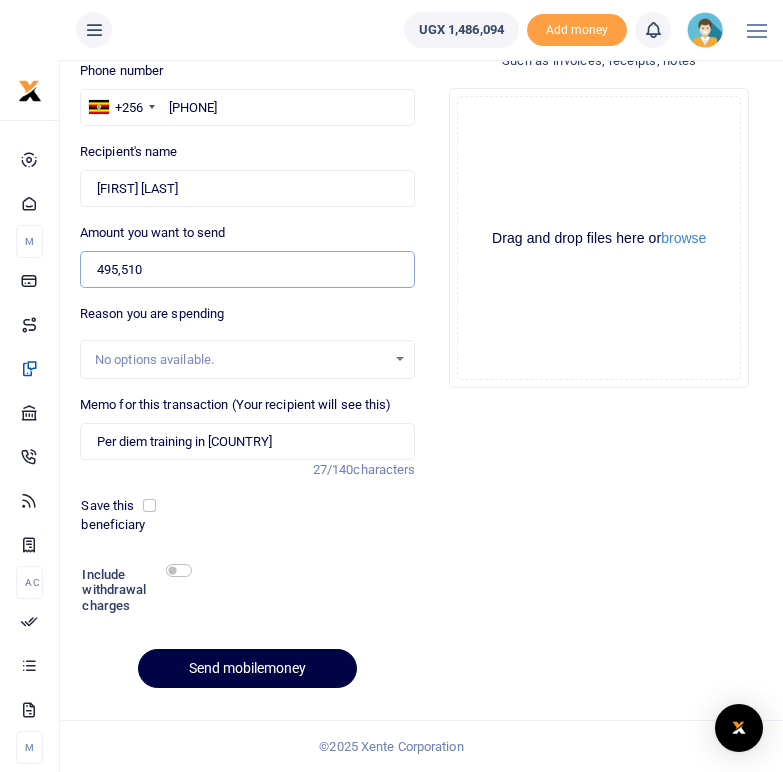 click on "495,510" at bounding box center (248, 270) 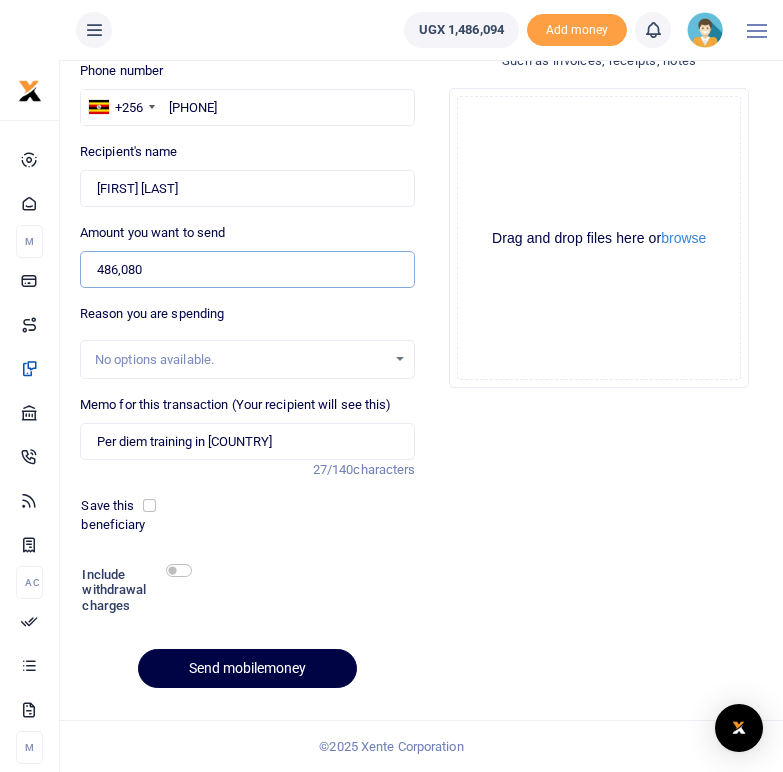 type on "486,080" 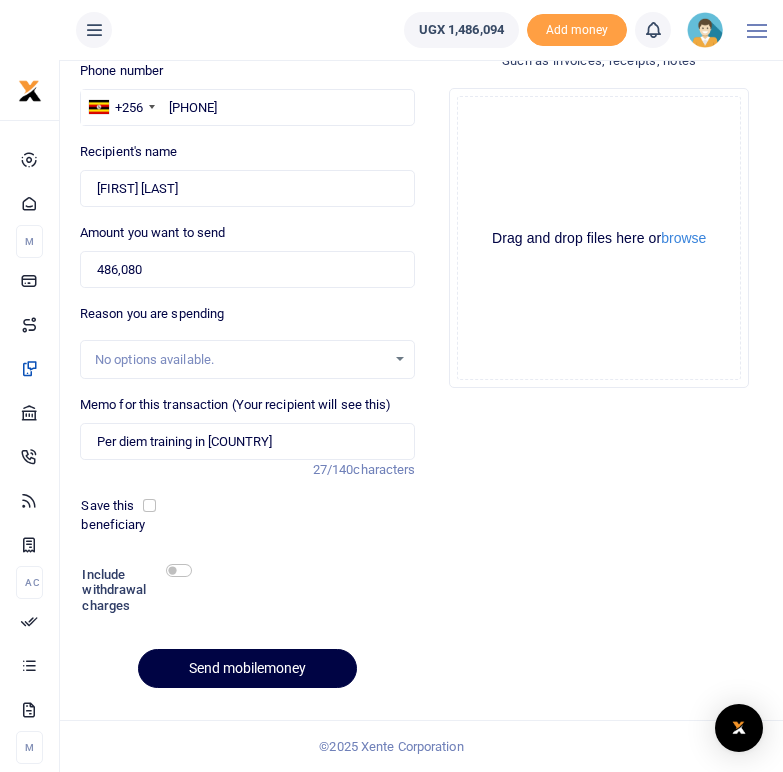 click at bounding box center [293, 592] 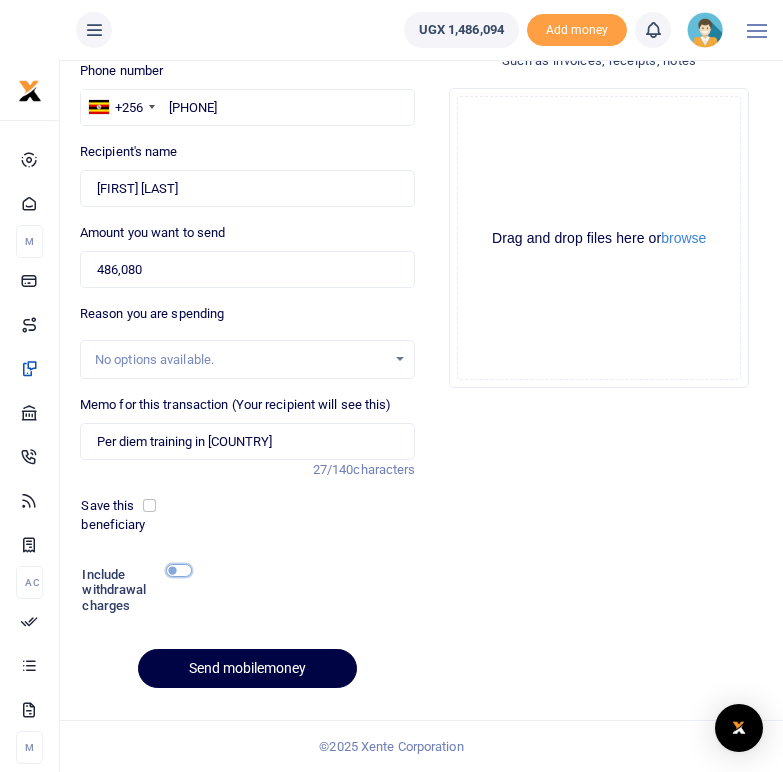 click at bounding box center (179, 570) 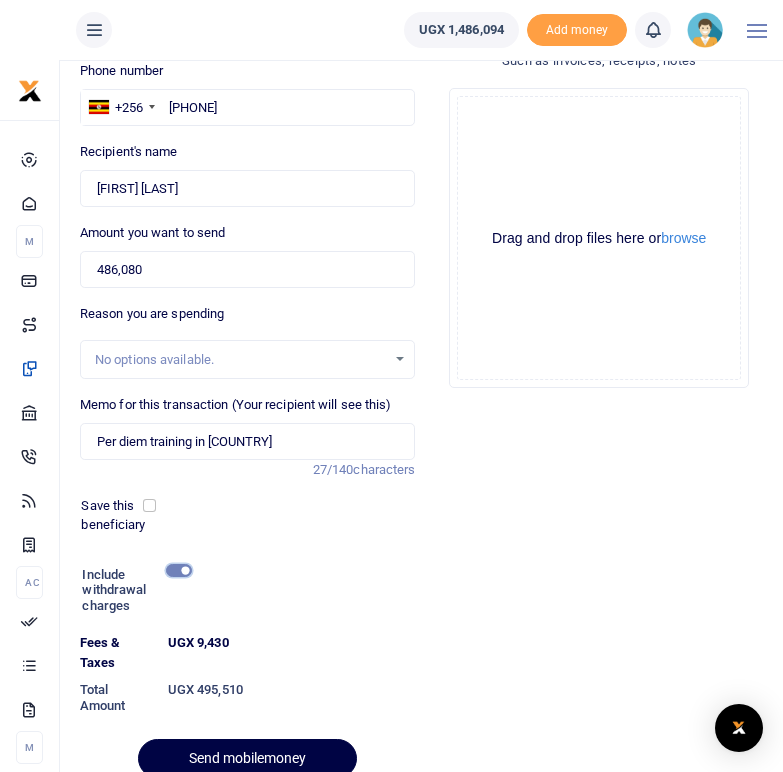 scroll, scrollTop: 254, scrollLeft: 0, axis: vertical 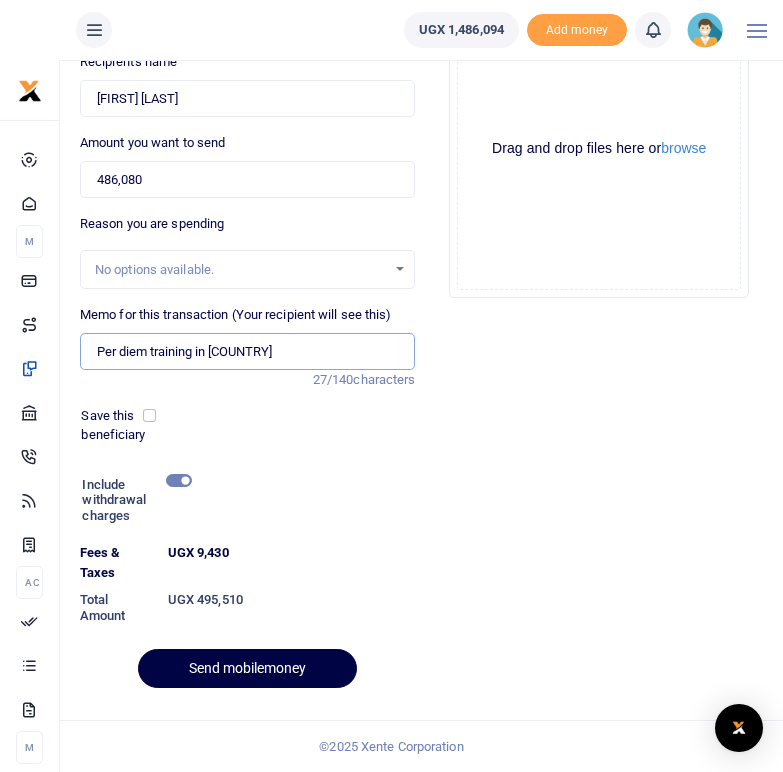 click on "Per diem training in Zambia" at bounding box center (248, 352) 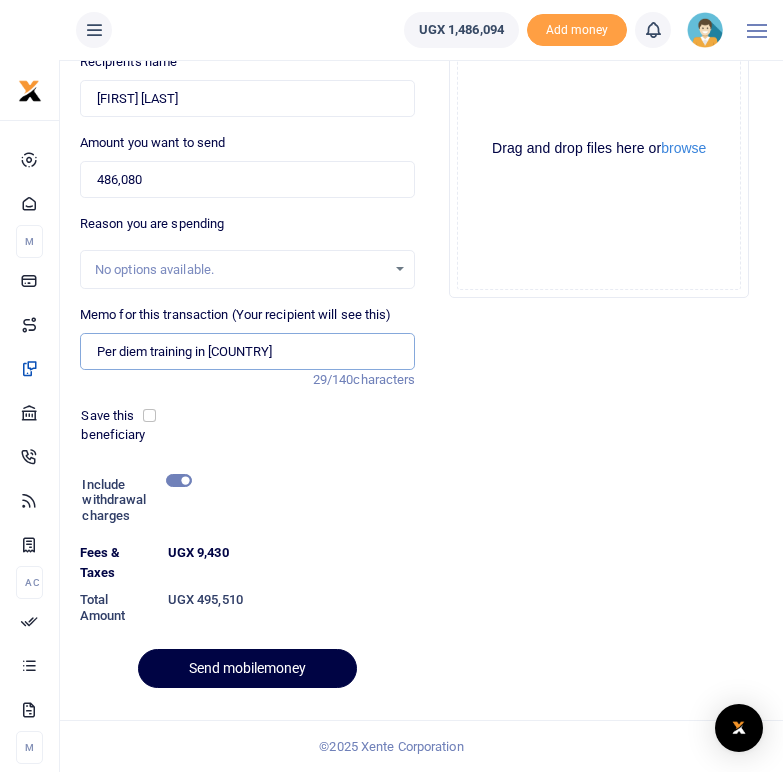 click on "Per diem training in Zambabwe" at bounding box center [248, 352] 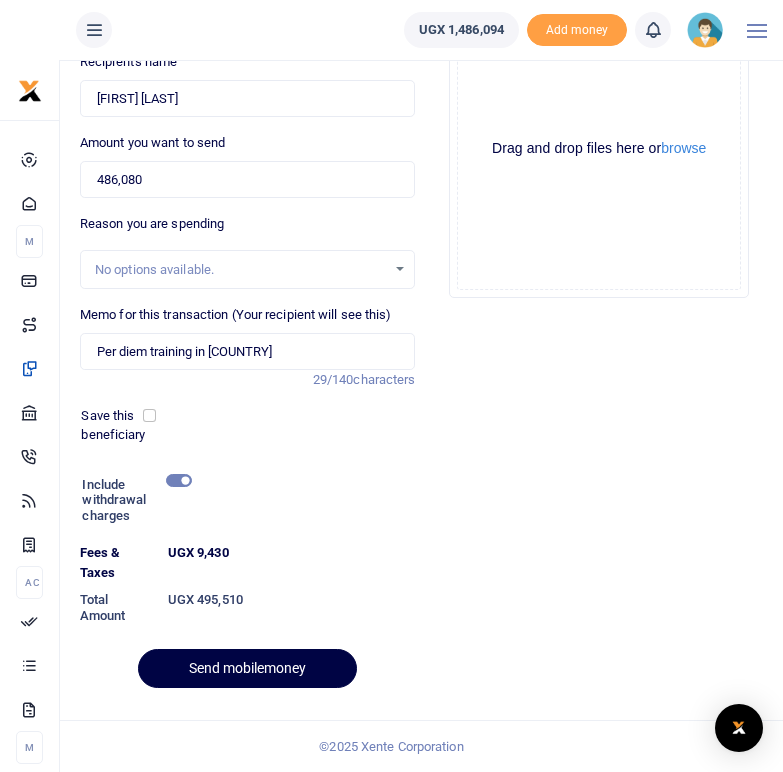 click on "Phone number
+256 Uganda +256 0774123289
Phone is required.
Recipient's name
Found
Name is required.
Amount you want to send
486,080
Amount is required.
29/140" at bounding box center (248, 337) 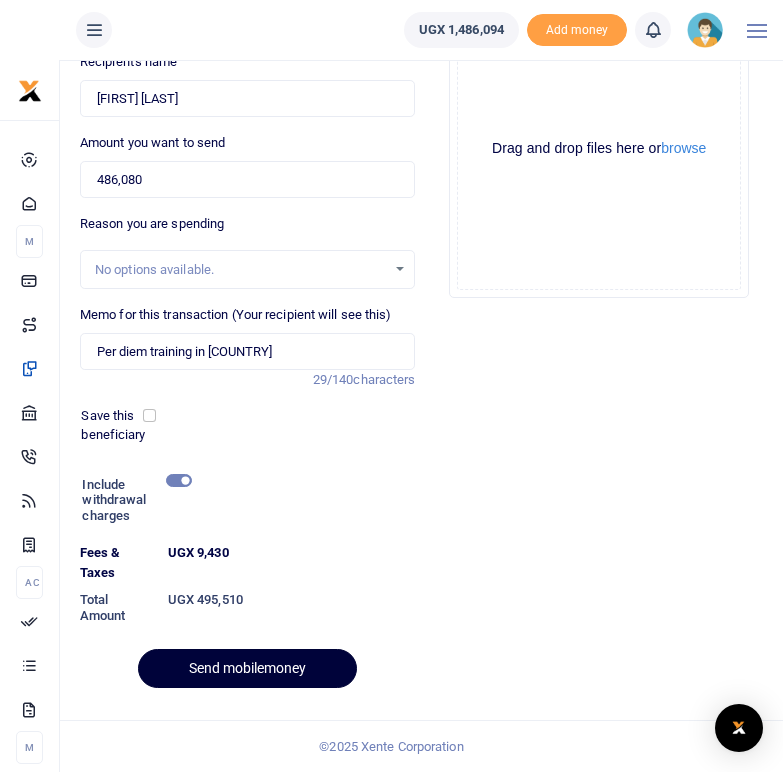click on "Send mobilemoney" at bounding box center (247, 668) 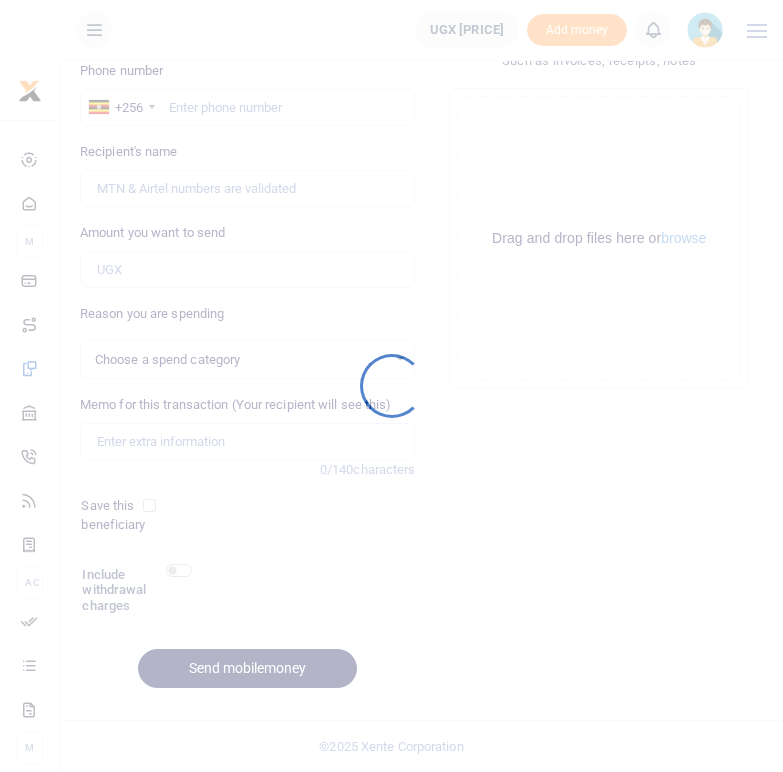 scroll, scrollTop: 164, scrollLeft: 0, axis: vertical 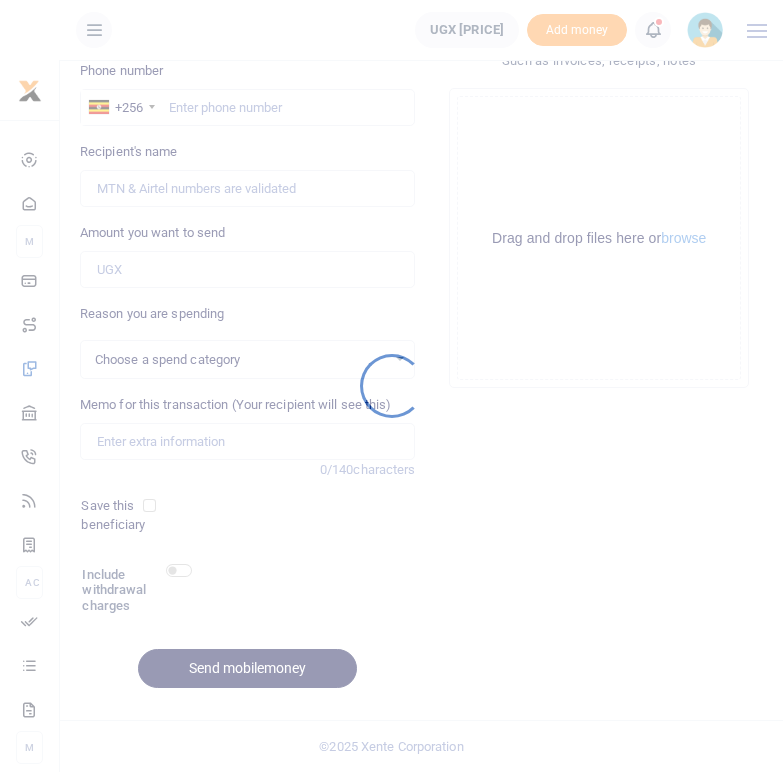 select 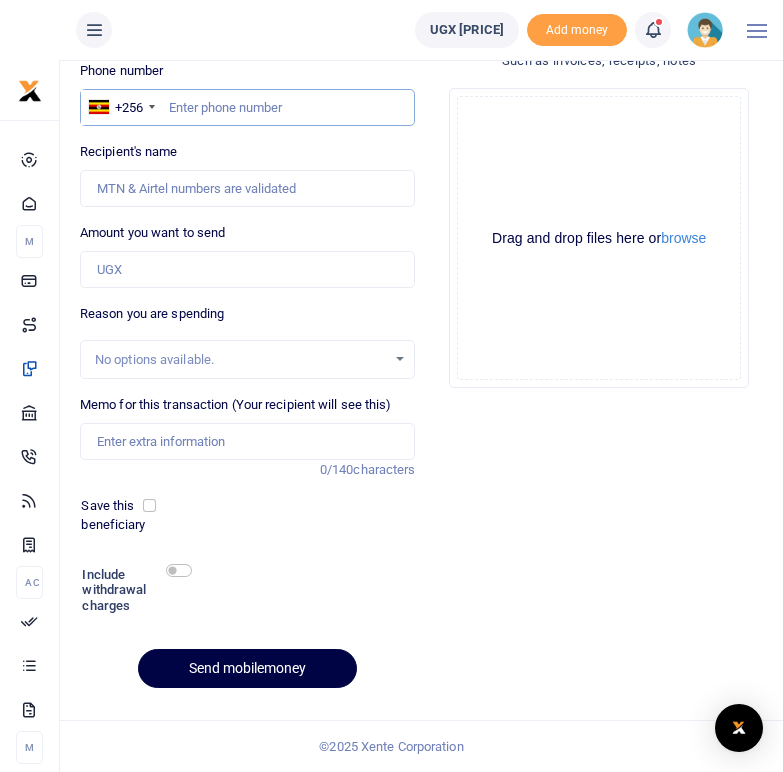 click at bounding box center [248, 108] 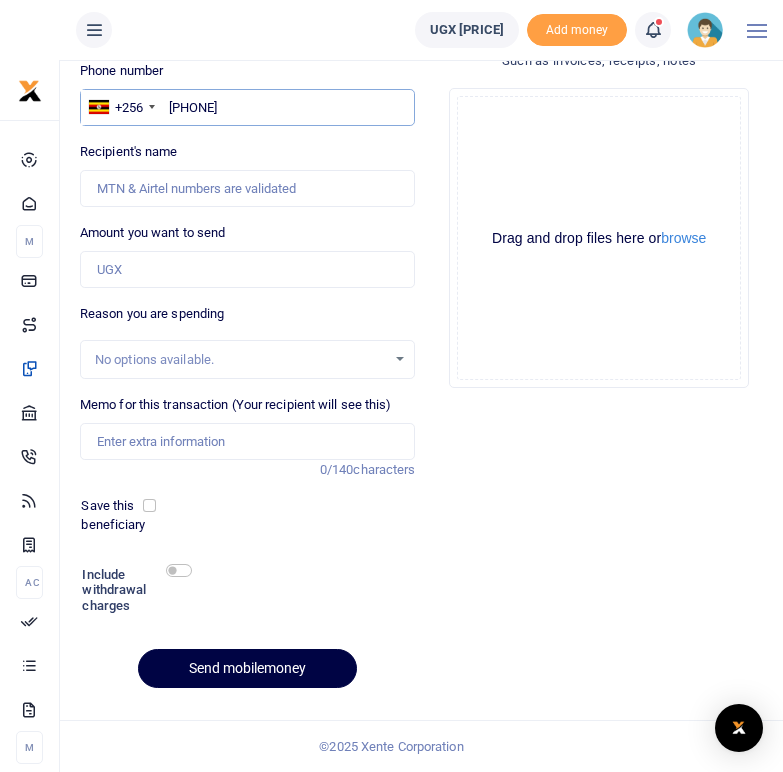 type on "[PHONE]" 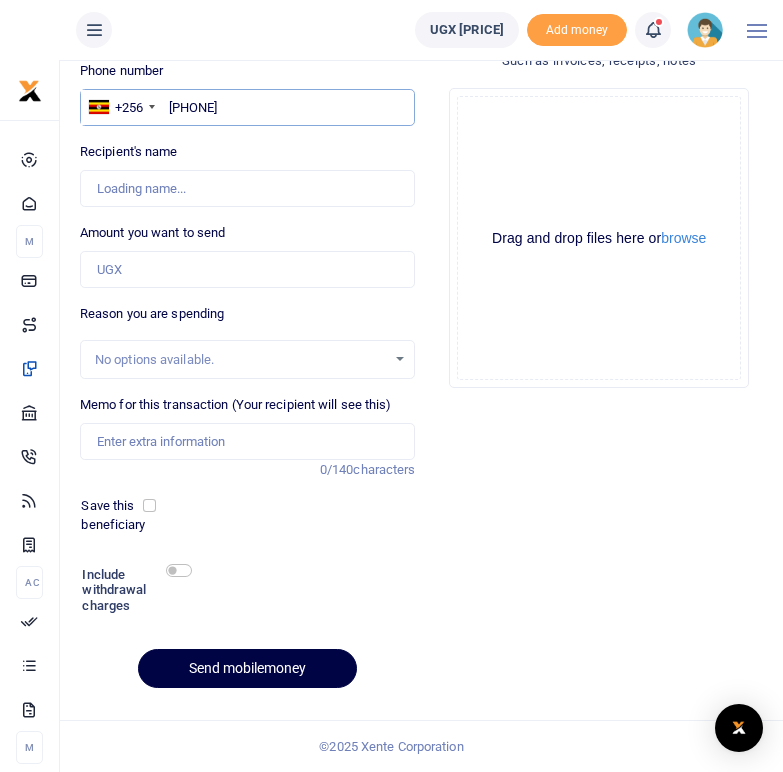 type on "[FIRST] [LAST]" 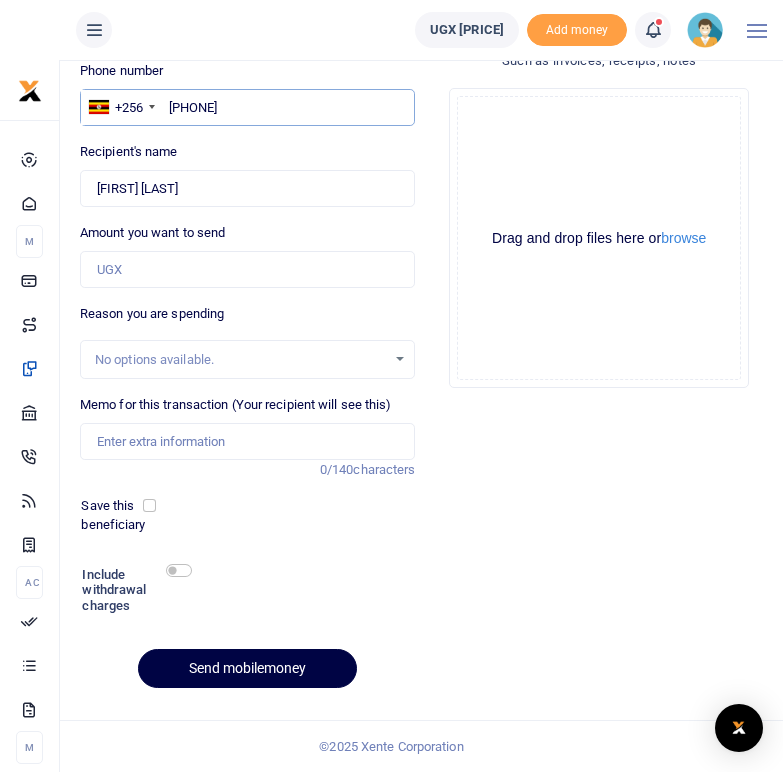 type on "[PHONE]" 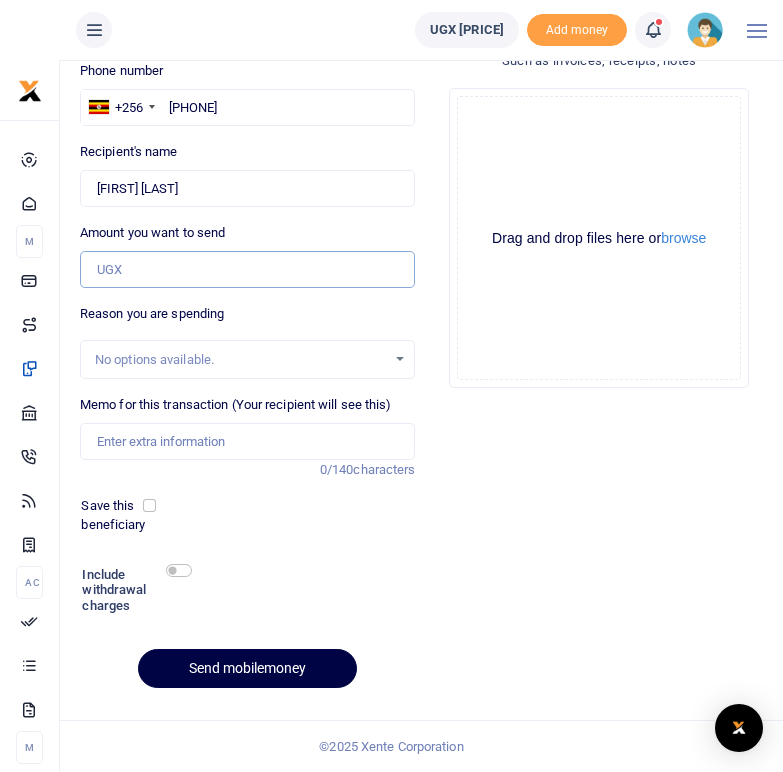 click on "Amount you want to send" at bounding box center [248, 270] 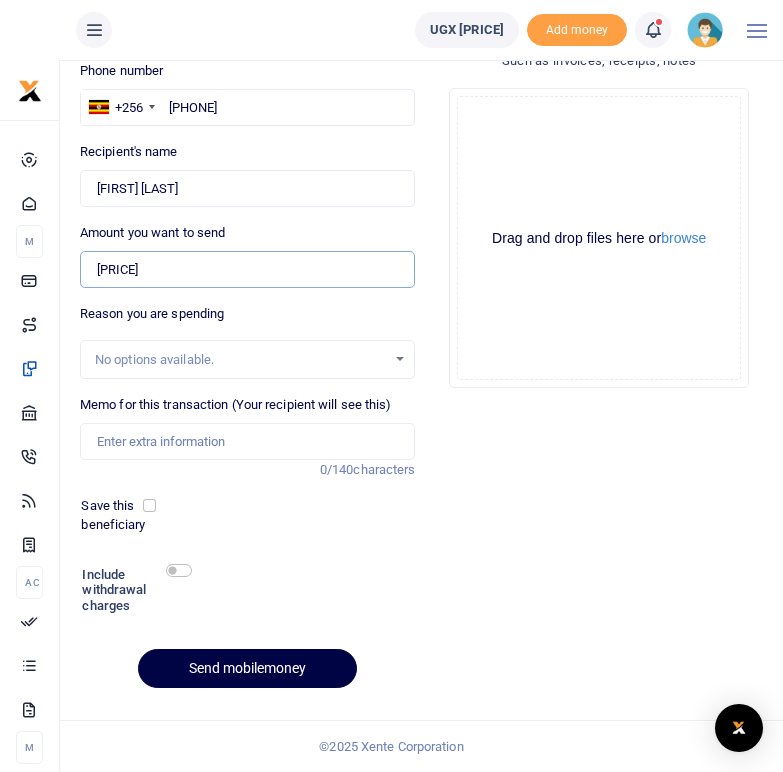 type on "486,080" 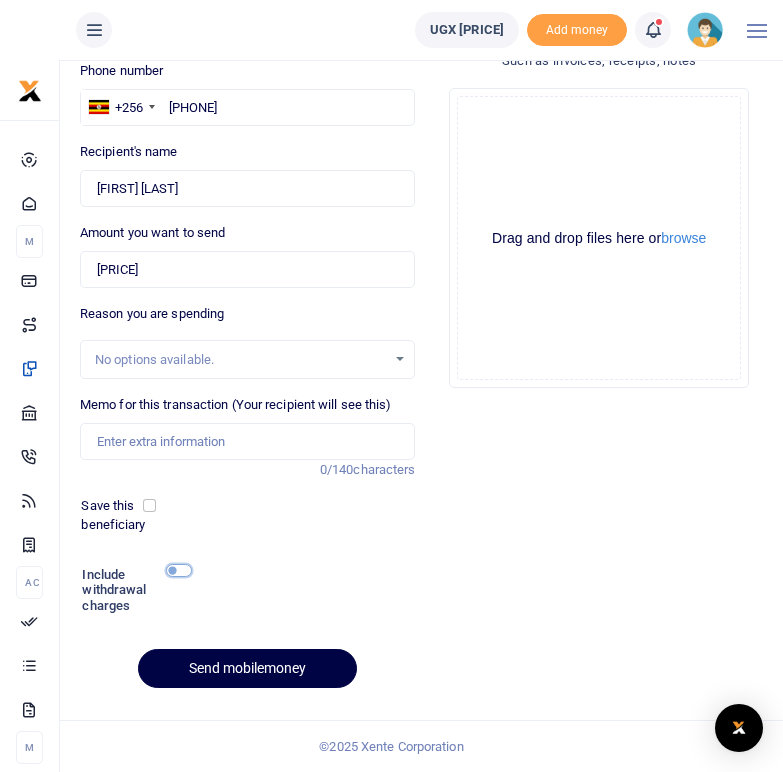 click at bounding box center [179, 570] 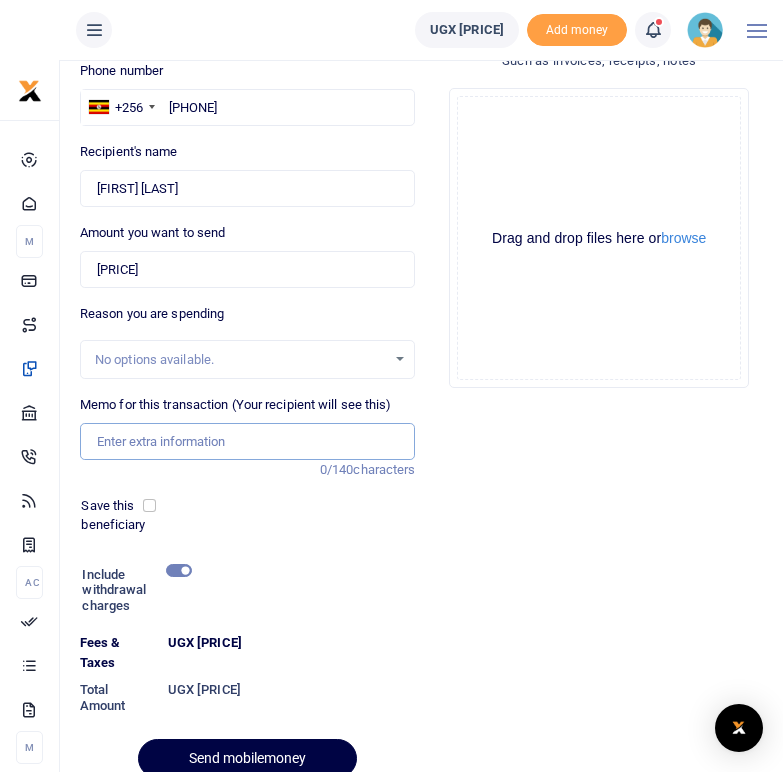 click on "Memo for this transaction (Your recipient will see this)" at bounding box center (248, 442) 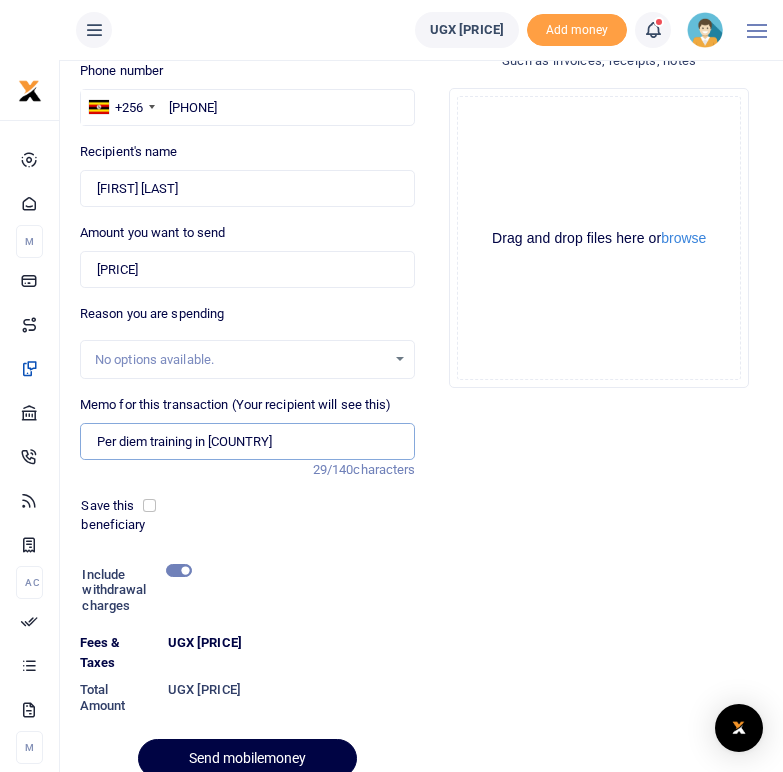 type on "Per diem training in Zimbabwe" 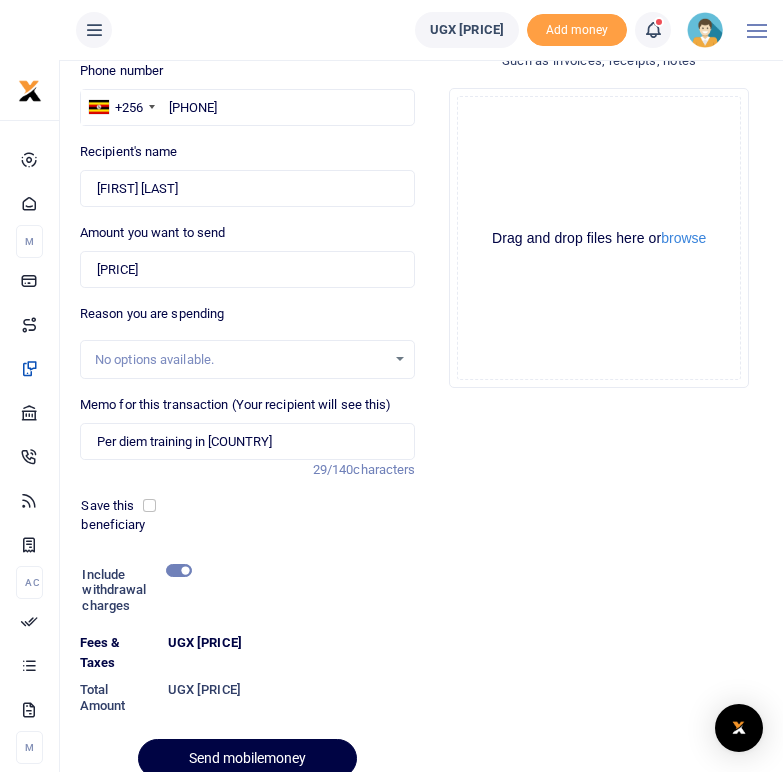 click on "Phone number
+256 Uganda +256 0701470626
Phone is required.
Recipient's name
Found
Name is required.
Amount you want to send
486,080
Amount is required.
29/140" at bounding box center (248, 427) 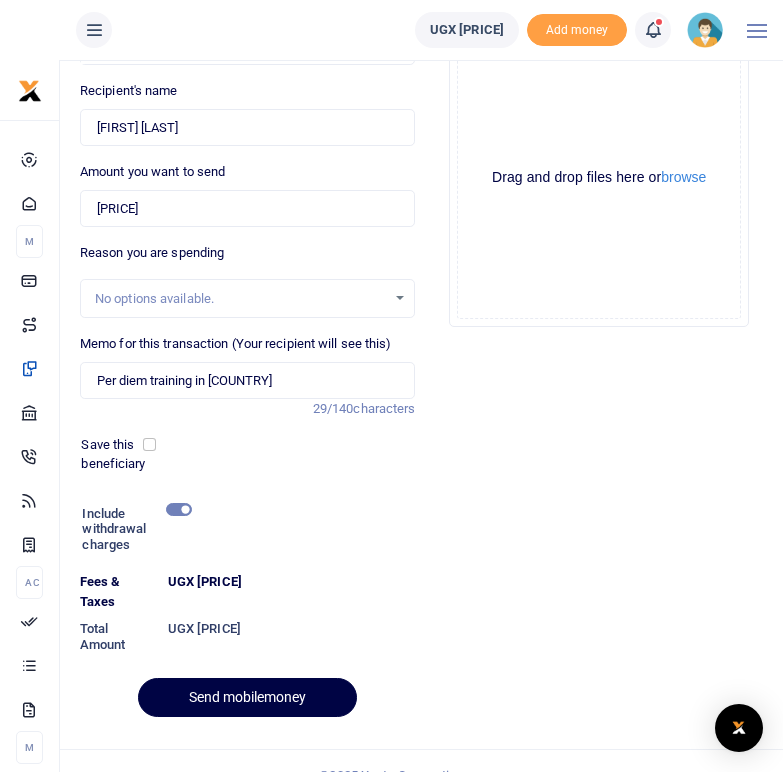 scroll, scrollTop: 254, scrollLeft: 0, axis: vertical 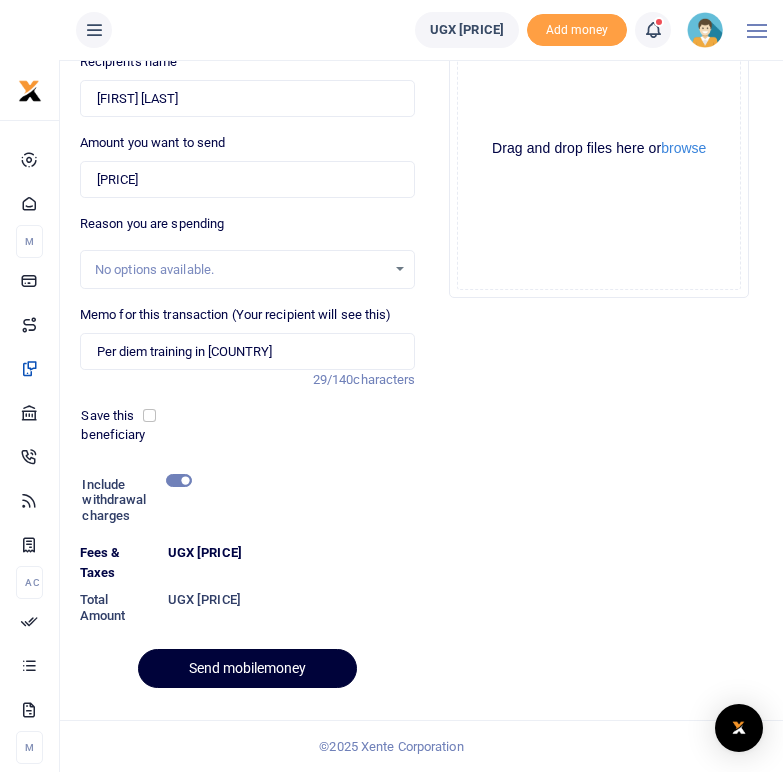 click on "Send mobilemoney" at bounding box center (247, 668) 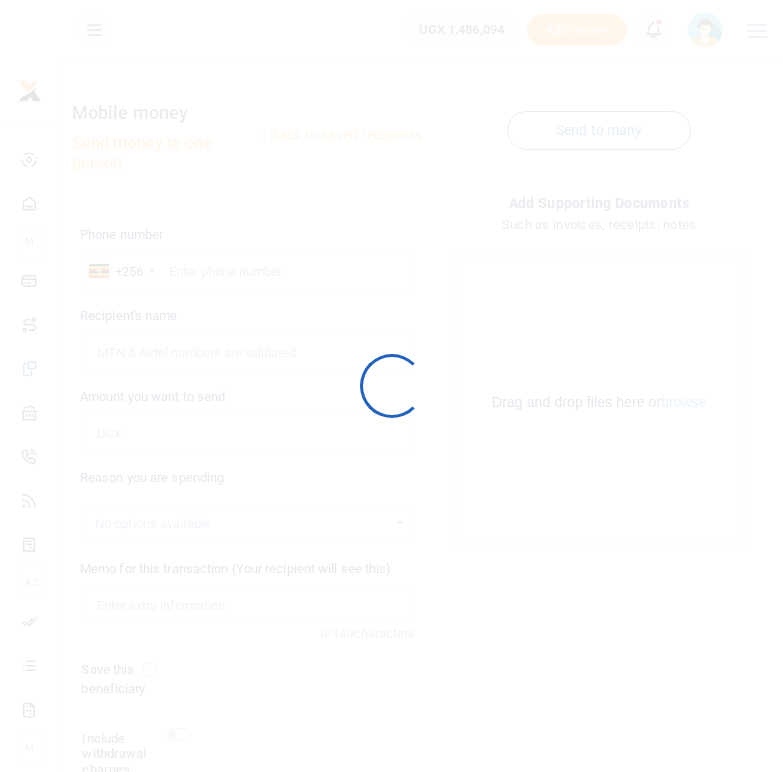 scroll, scrollTop: 164, scrollLeft: 0, axis: vertical 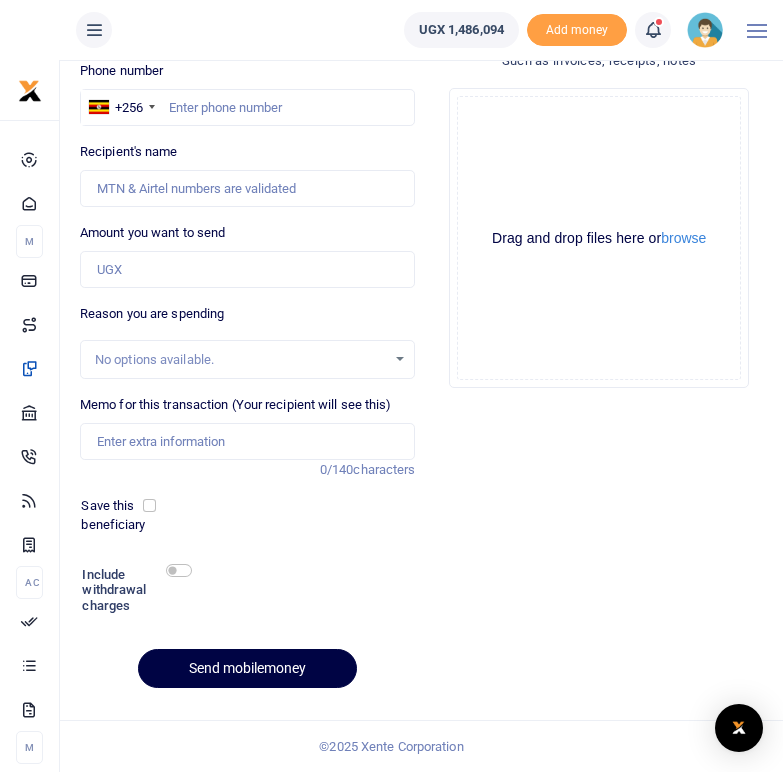 click on "Add supporting Documents
Such as invoices, receipts, notes
Drop your files here Drag and drop files here or  browse Powered by  Uppy" at bounding box center [599, 366] 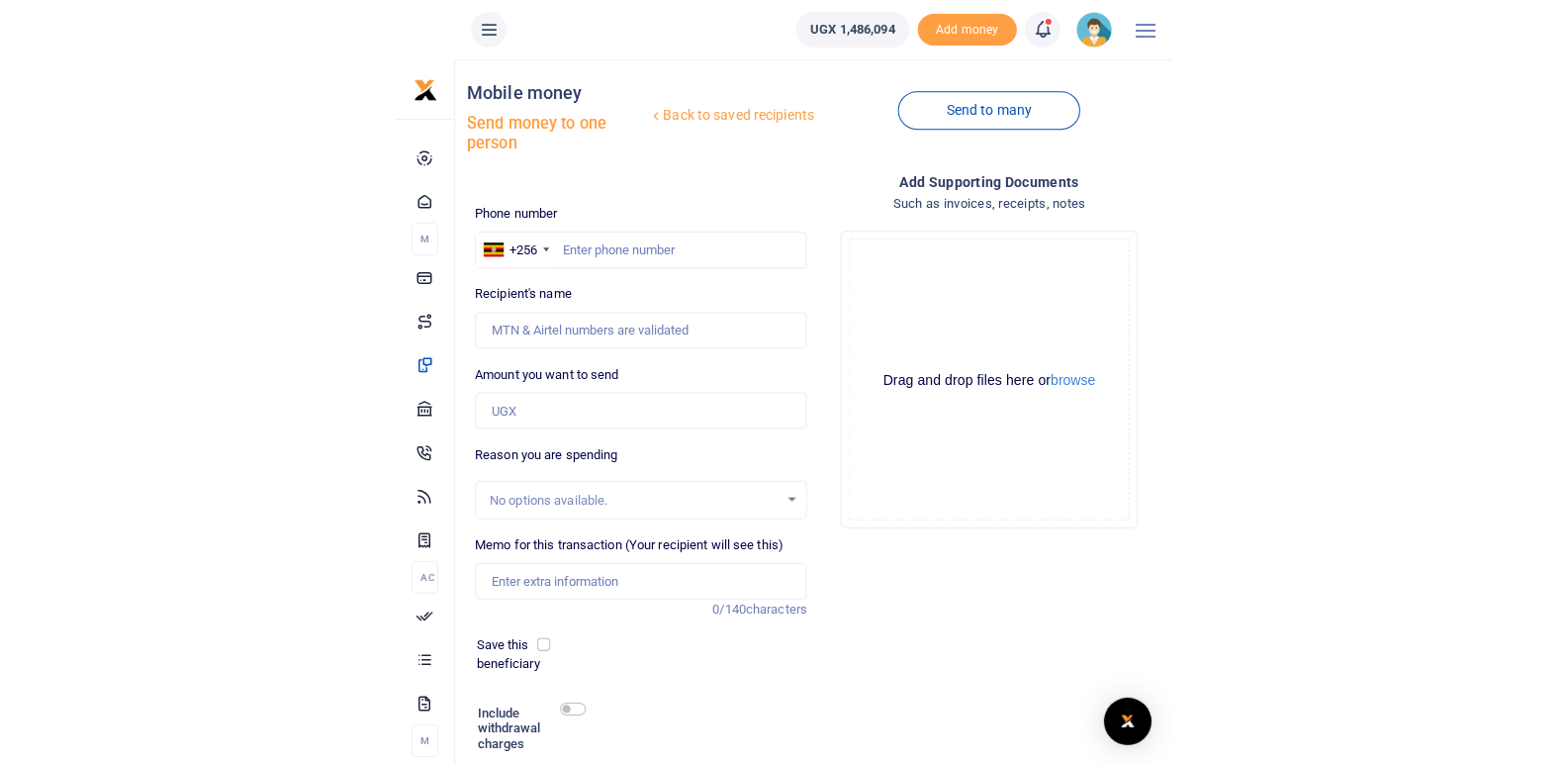 scroll, scrollTop: 0, scrollLeft: 0, axis: both 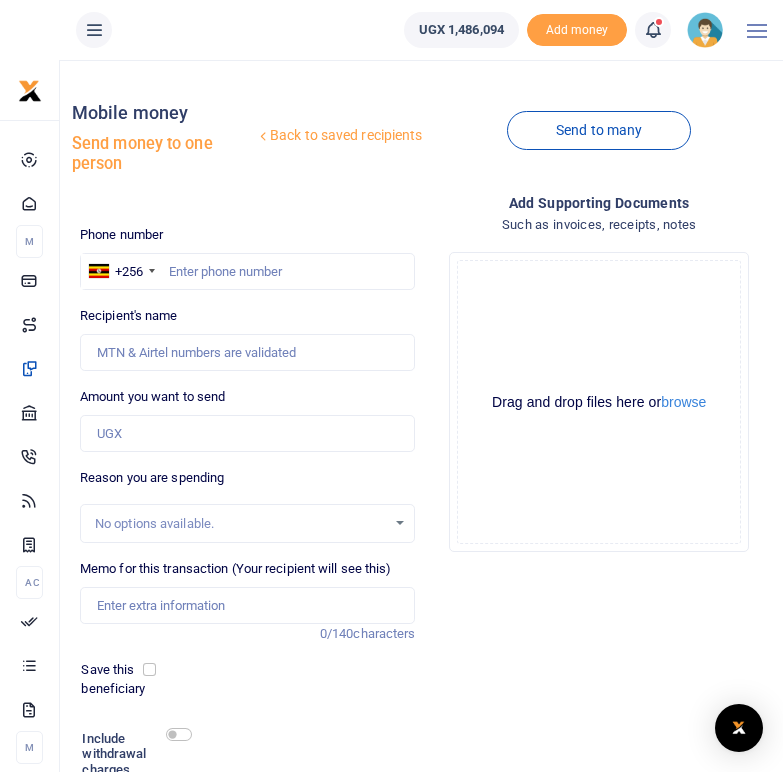click at bounding box center [653, 30] 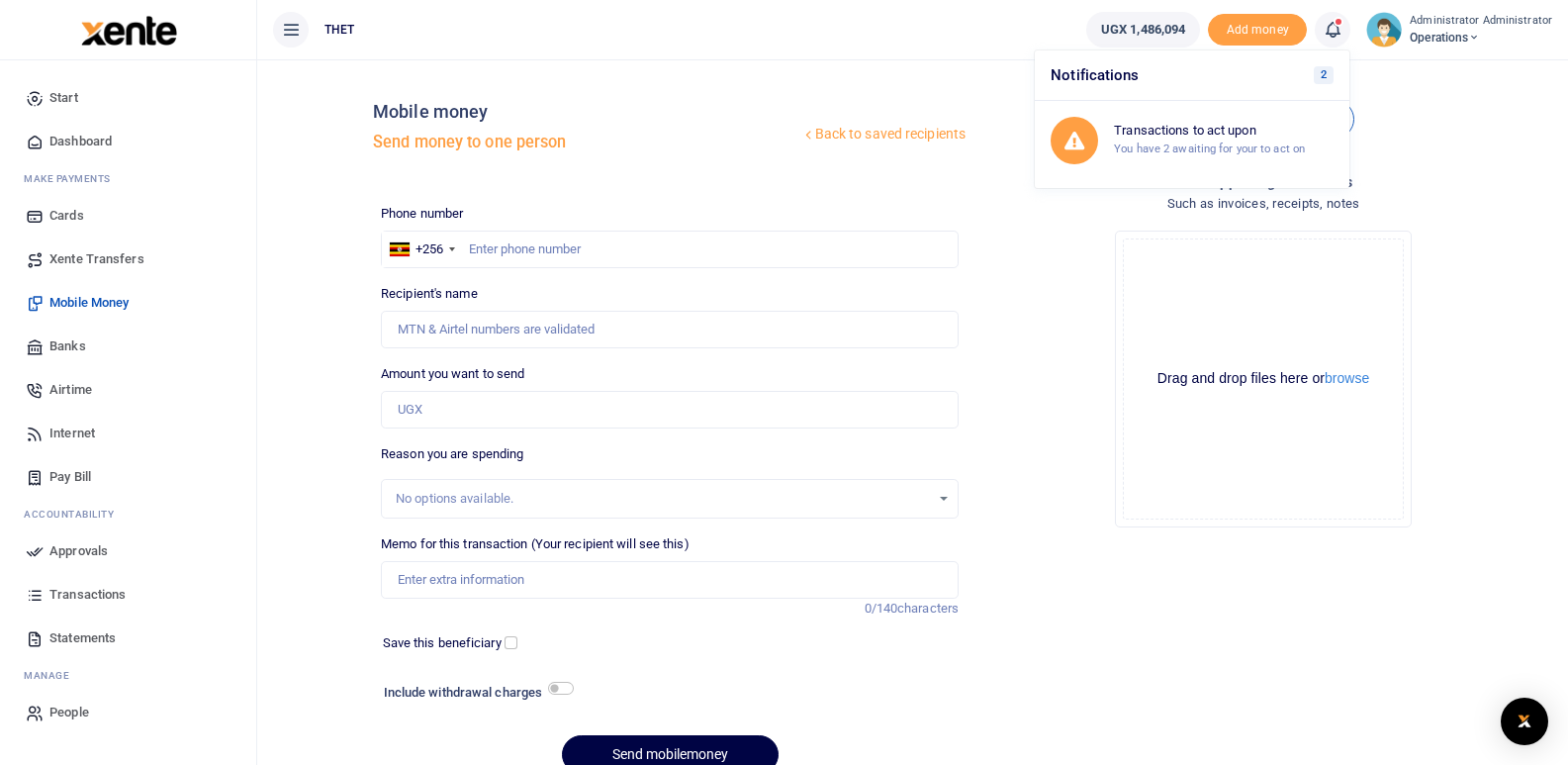 click at bounding box center (1333, 30) 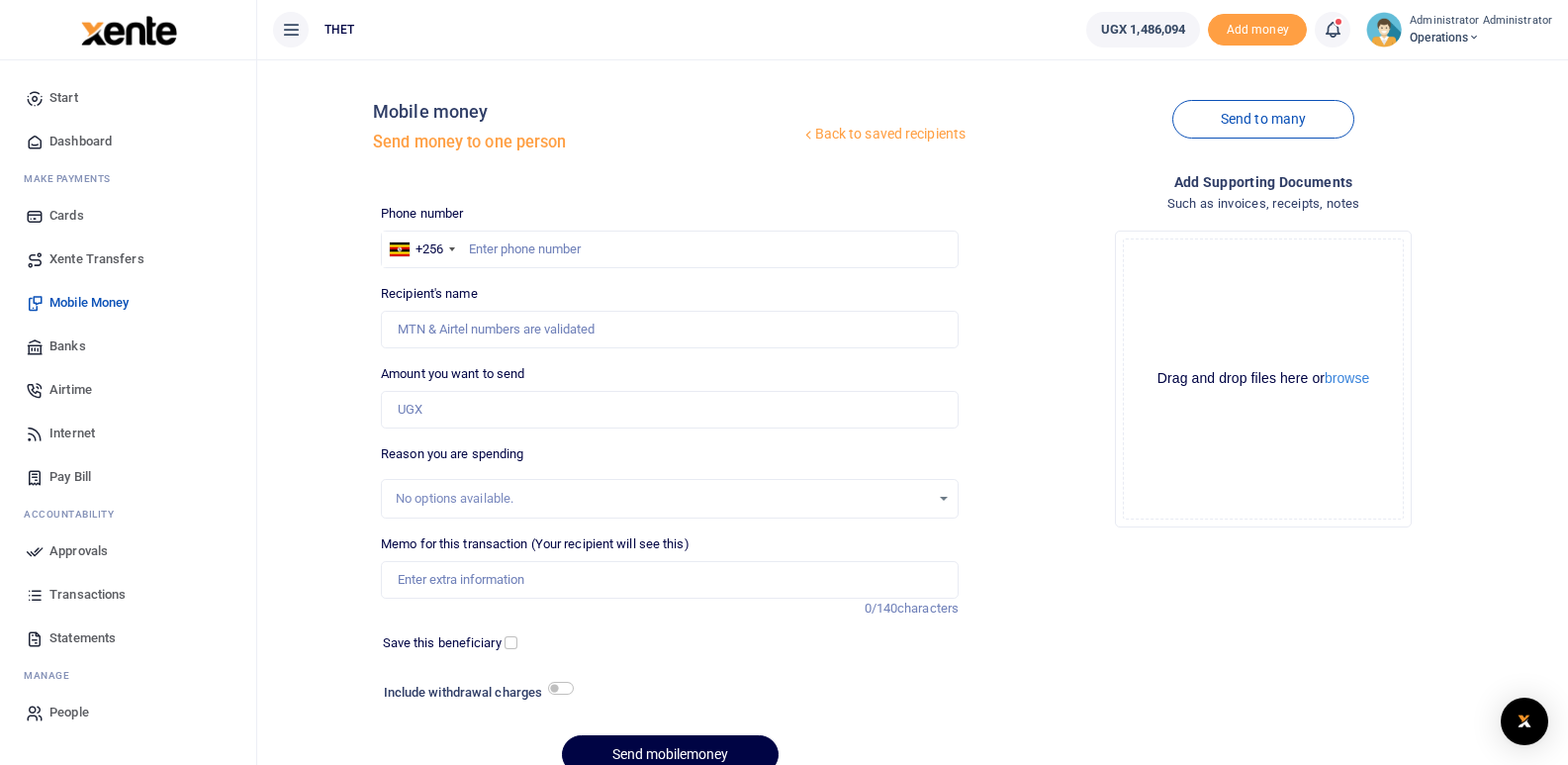 click at bounding box center [1333, 30] 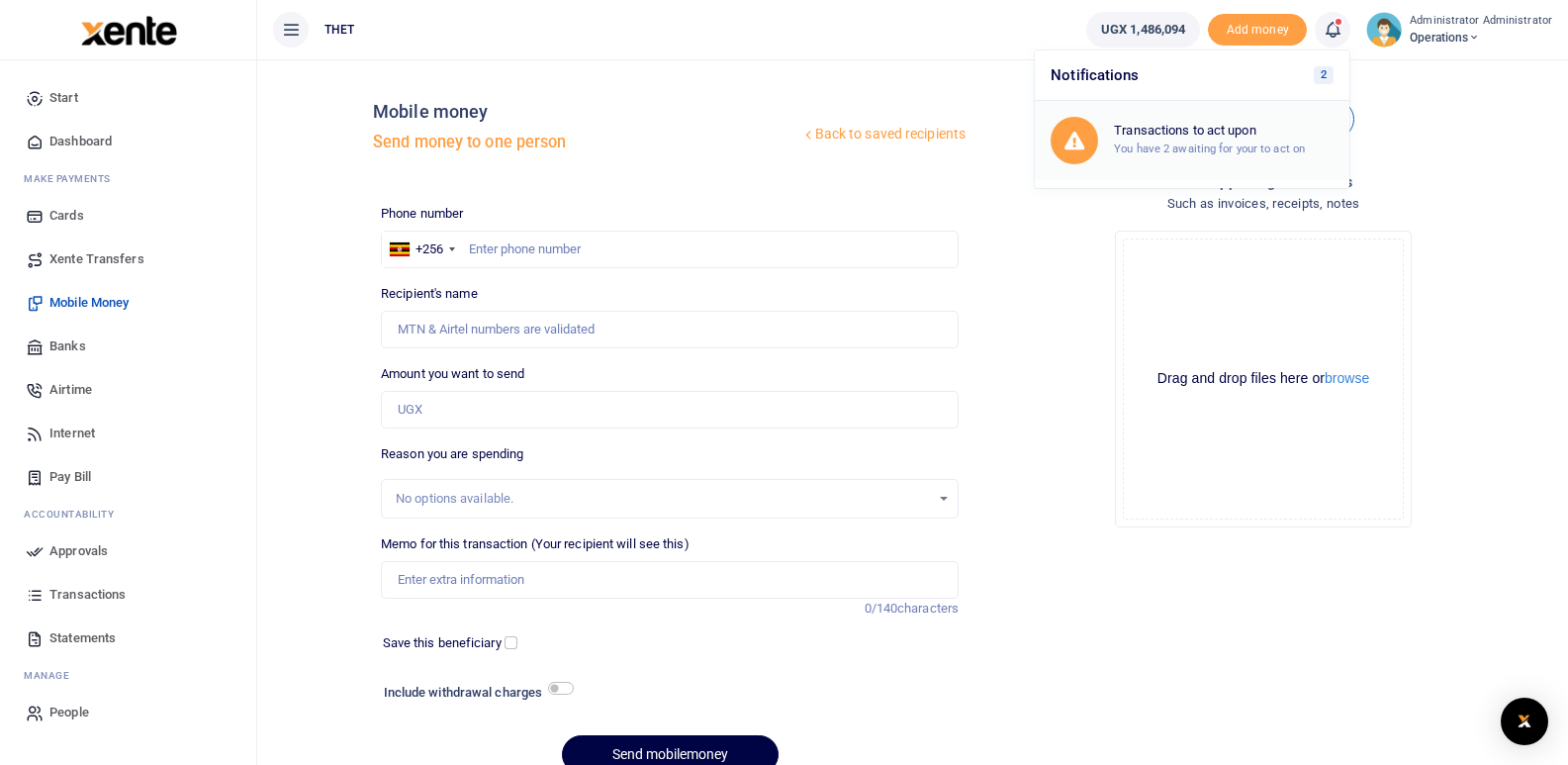 click on "Transactions to act upon
You have 2 awaiting for your to act on" at bounding box center [1224, 140] 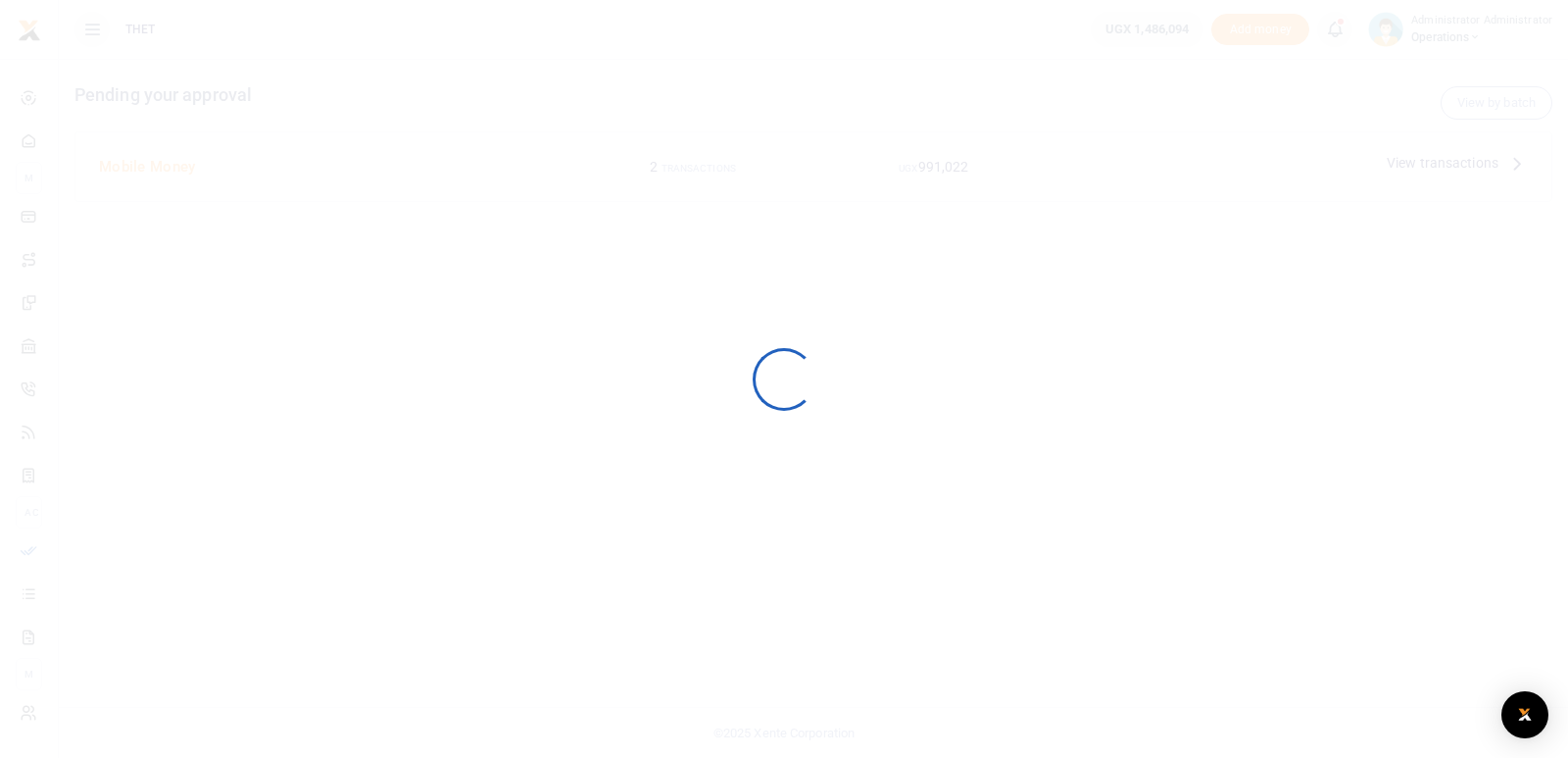 scroll, scrollTop: 0, scrollLeft: 0, axis: both 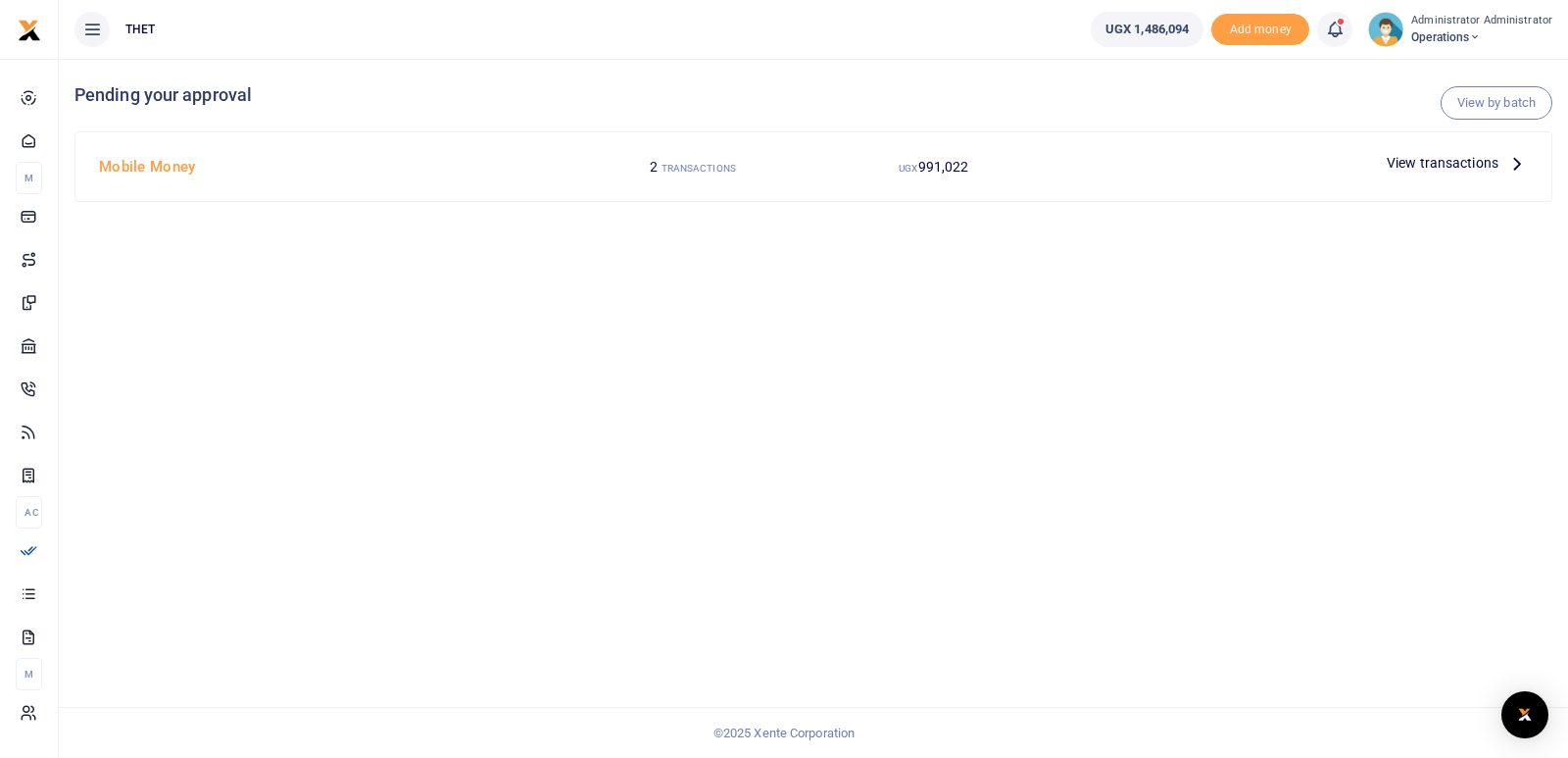 click at bounding box center [1517, 163] 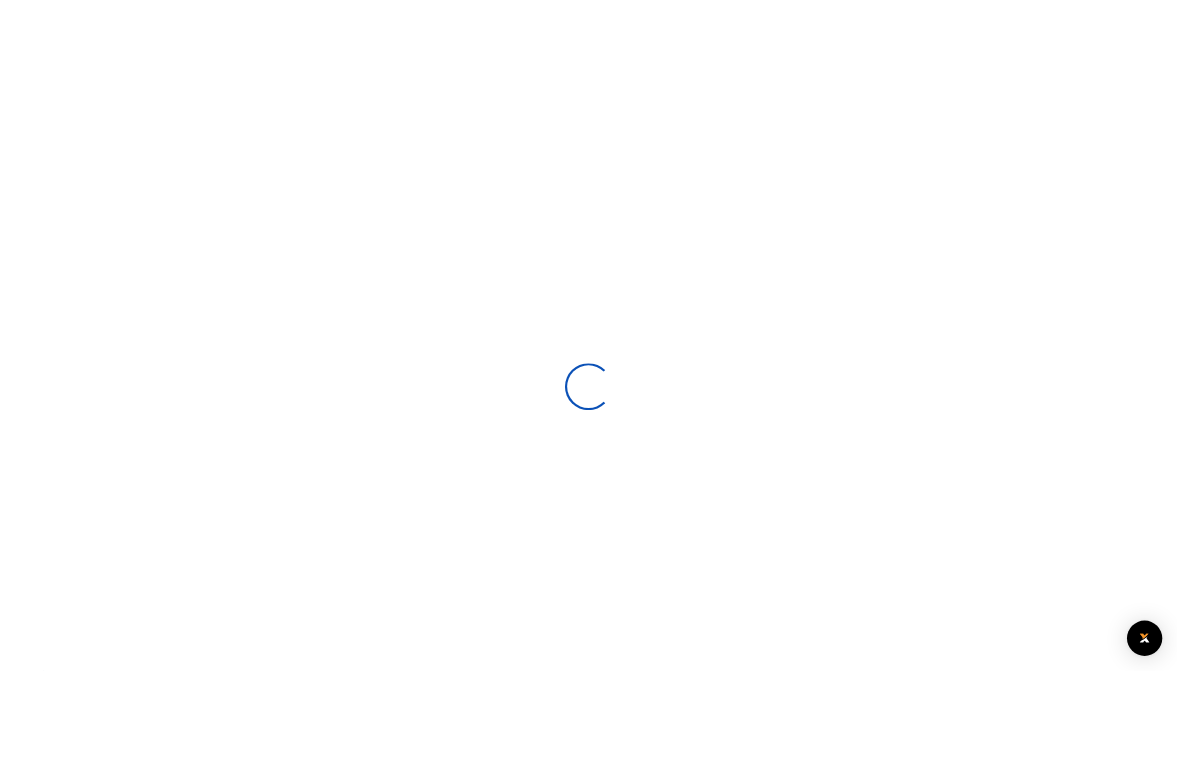 scroll, scrollTop: 0, scrollLeft: 0, axis: both 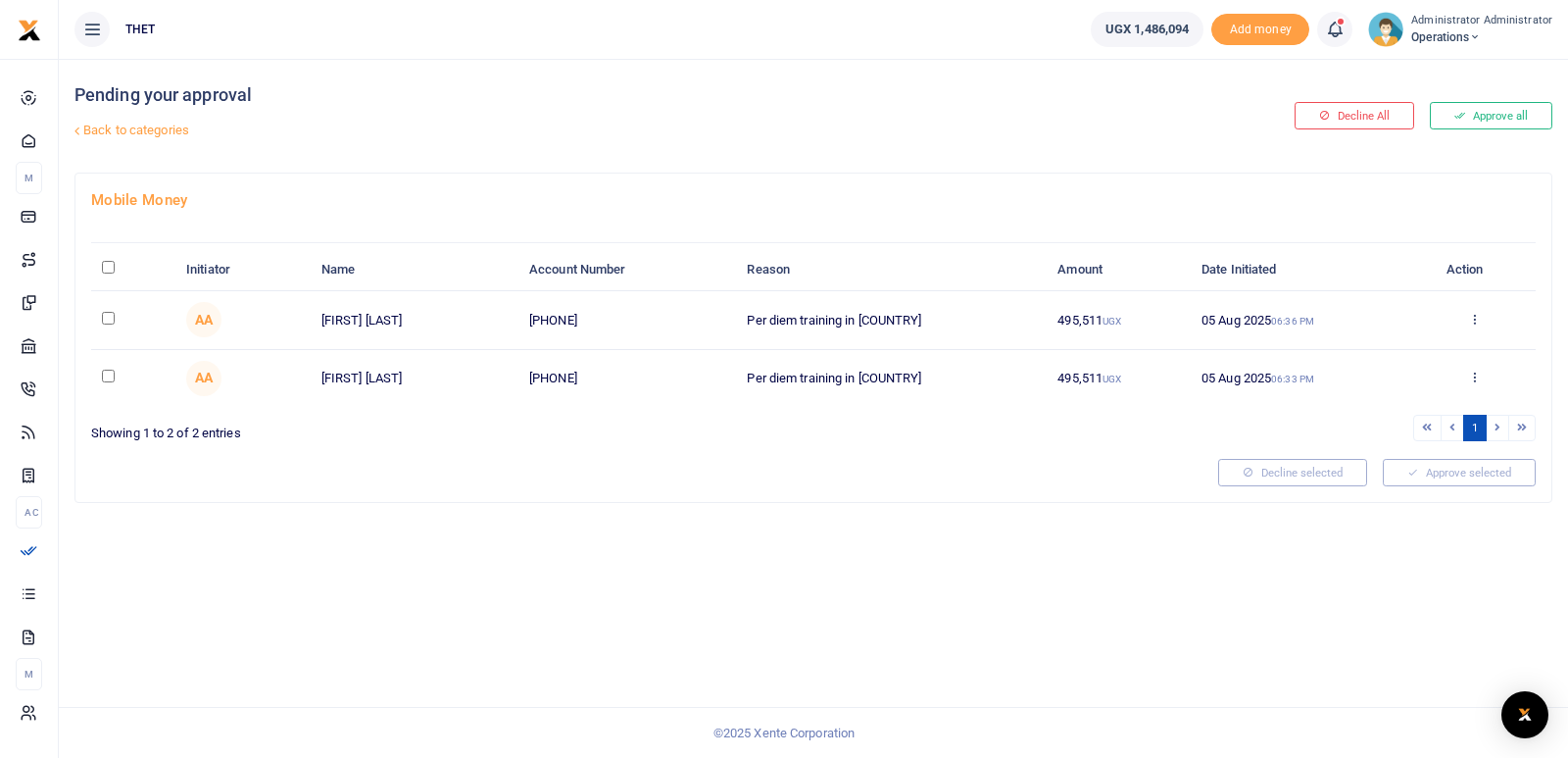 click at bounding box center [108, 318] 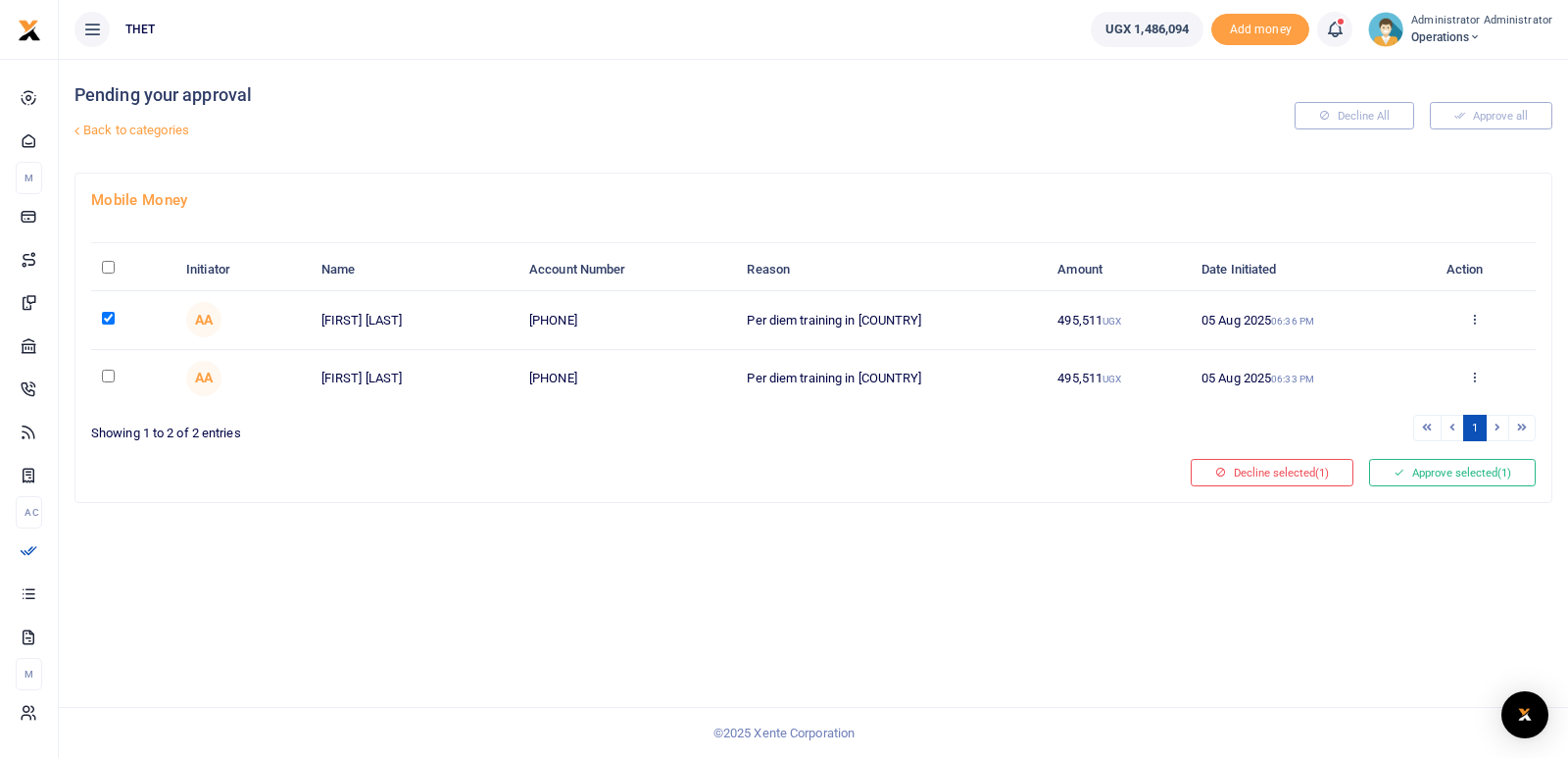 click at bounding box center [108, 376] 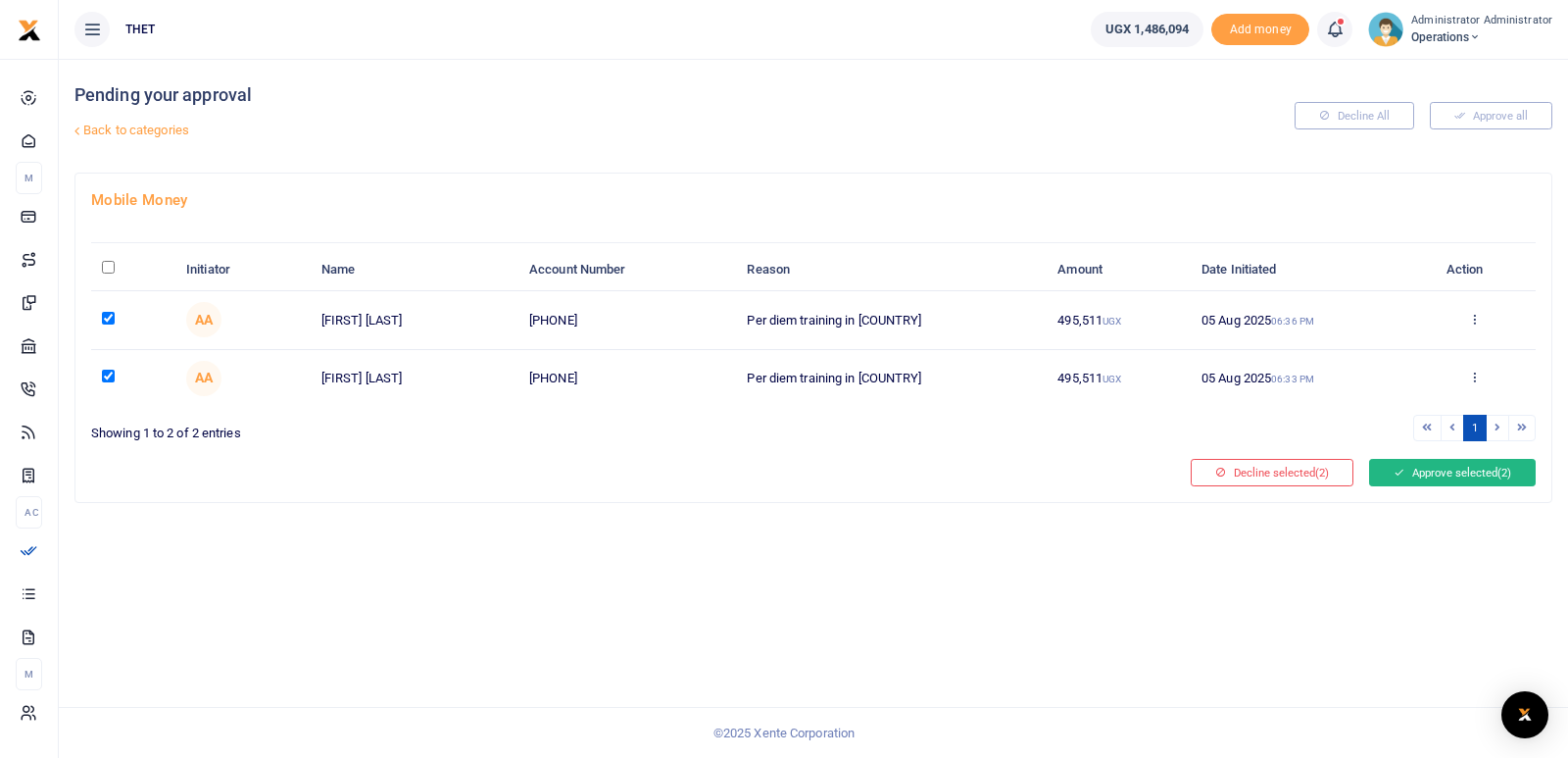 click on "Approve selected  (2)" at bounding box center [1452, 473] 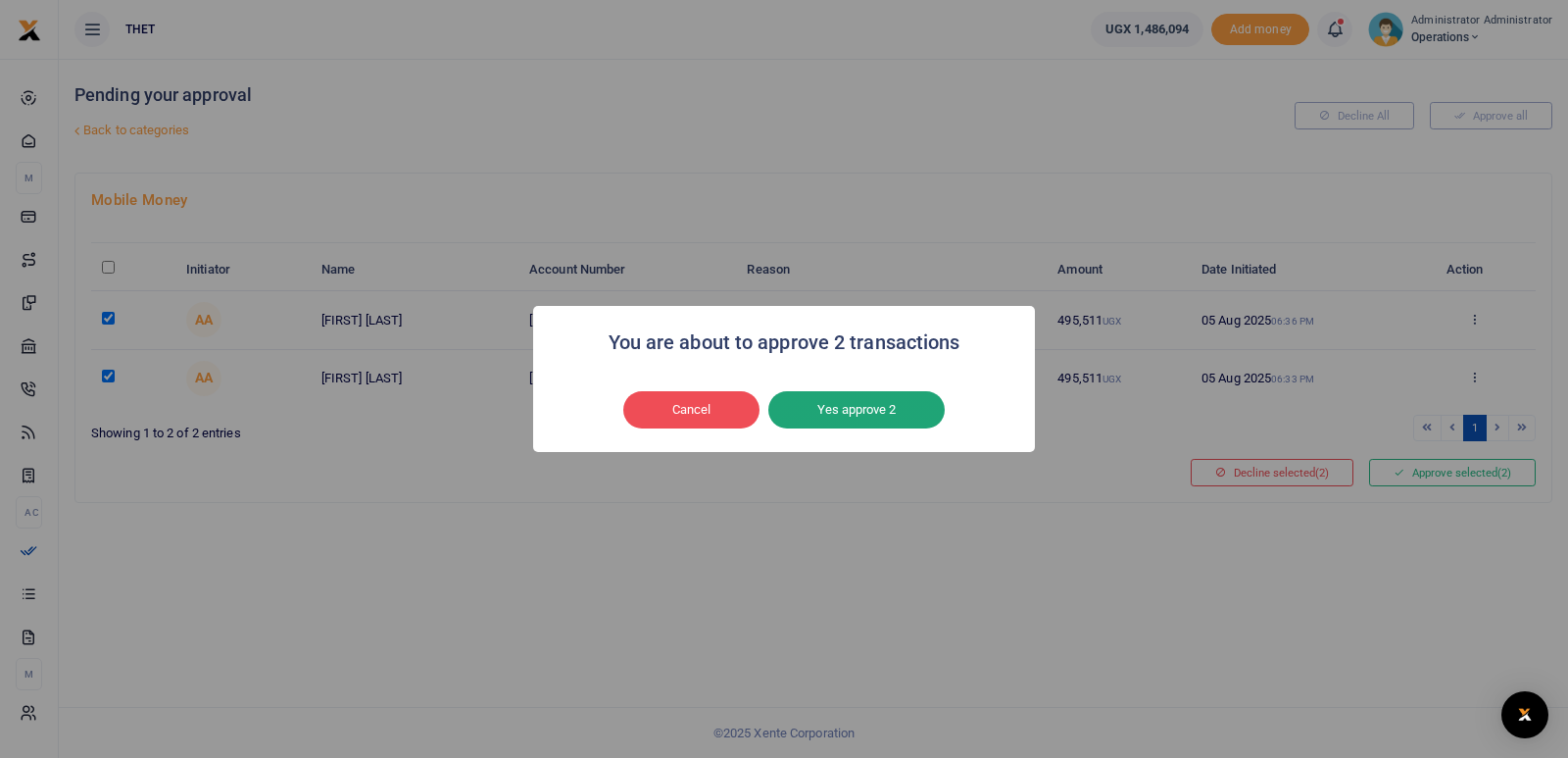 click on "Yes approve 2" at bounding box center (857, 410) 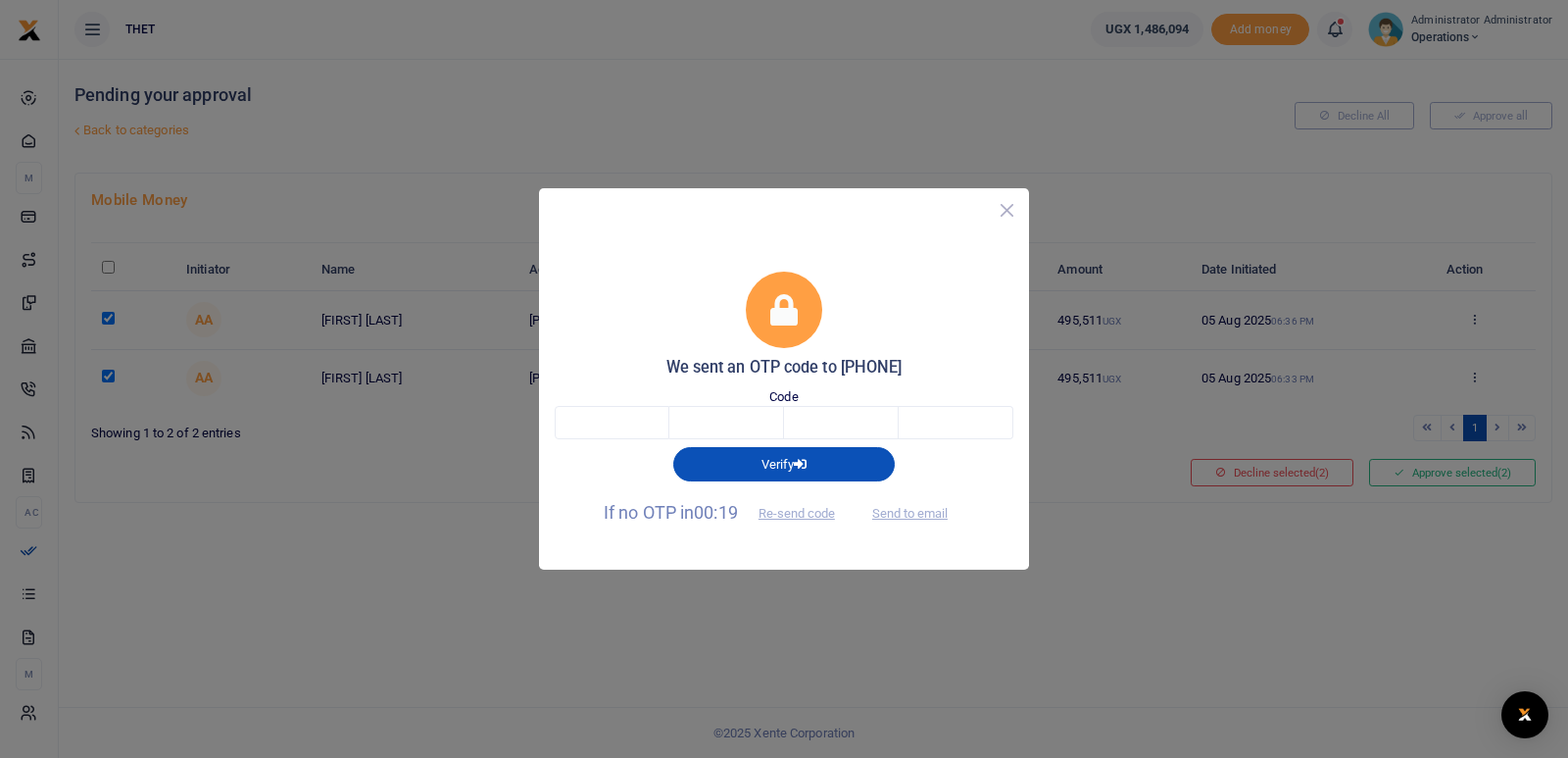 click at bounding box center (1006, 210) 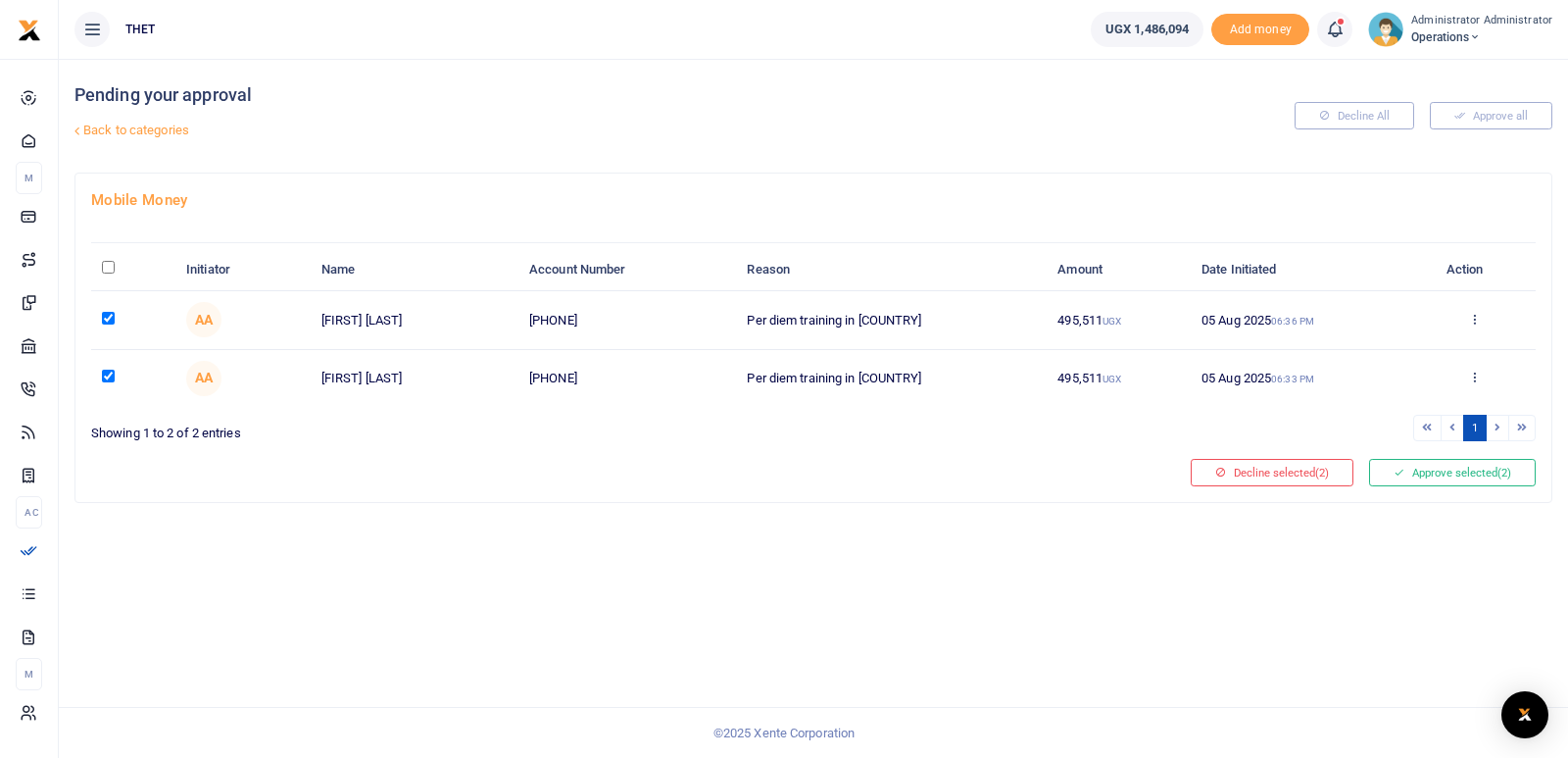 click on "Pending your approval
Back to categories
Decline All
Approve all
Mobile Money
Initiator Name Account Number Reason Amount Date Initiated Action
AA
Evalyne Nakamoga 256701470626 Per diem training in Zimbabwe 495,511  UGX  05 Aug 2025  06:36 PM
AA James Kafeero UGX  1" at bounding box center [813, 408] 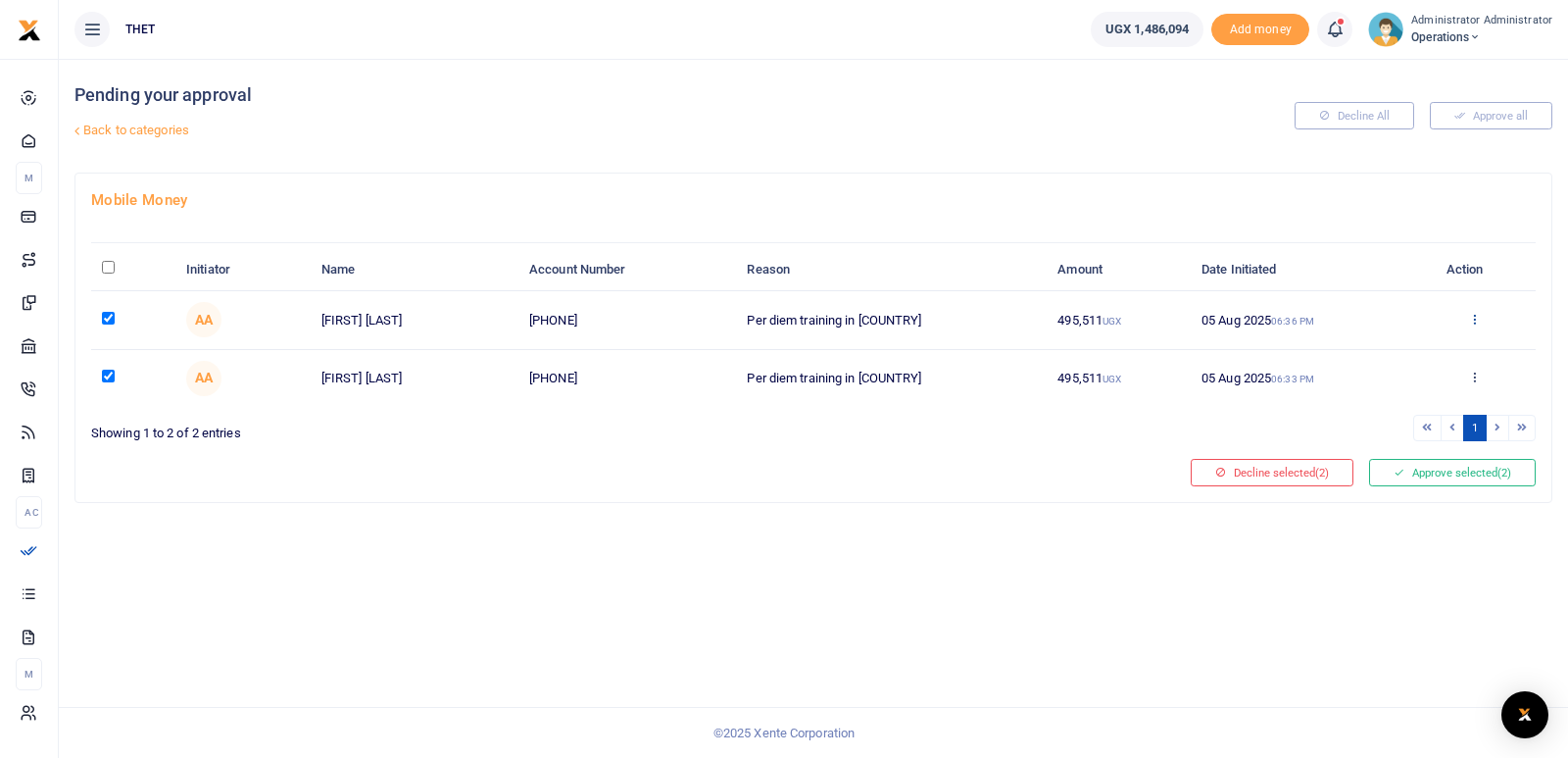 click at bounding box center [1474, 319] 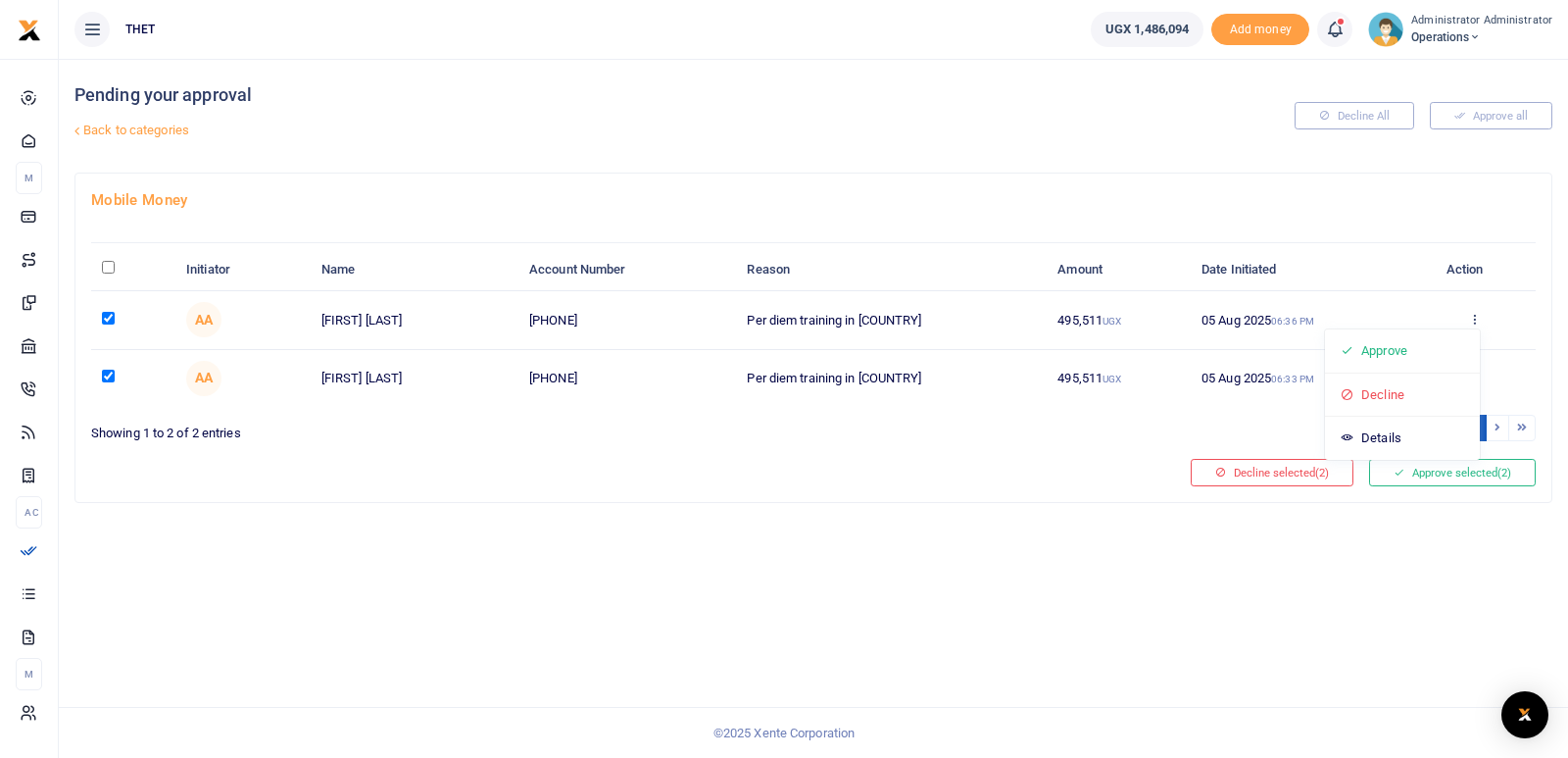 click on "Pending your approval
Back to categories
Decline All
Approve all
Mobile Money
Initiator Name Account Number Reason Amount Date Initiated Action
AA
Evalyne Nakamoga 256701470626 Per diem training in Zimbabwe 495,511  UGX  05 Aug 2025  06:36 PM
AA James Kafeero UGX  1" at bounding box center [813, 408] 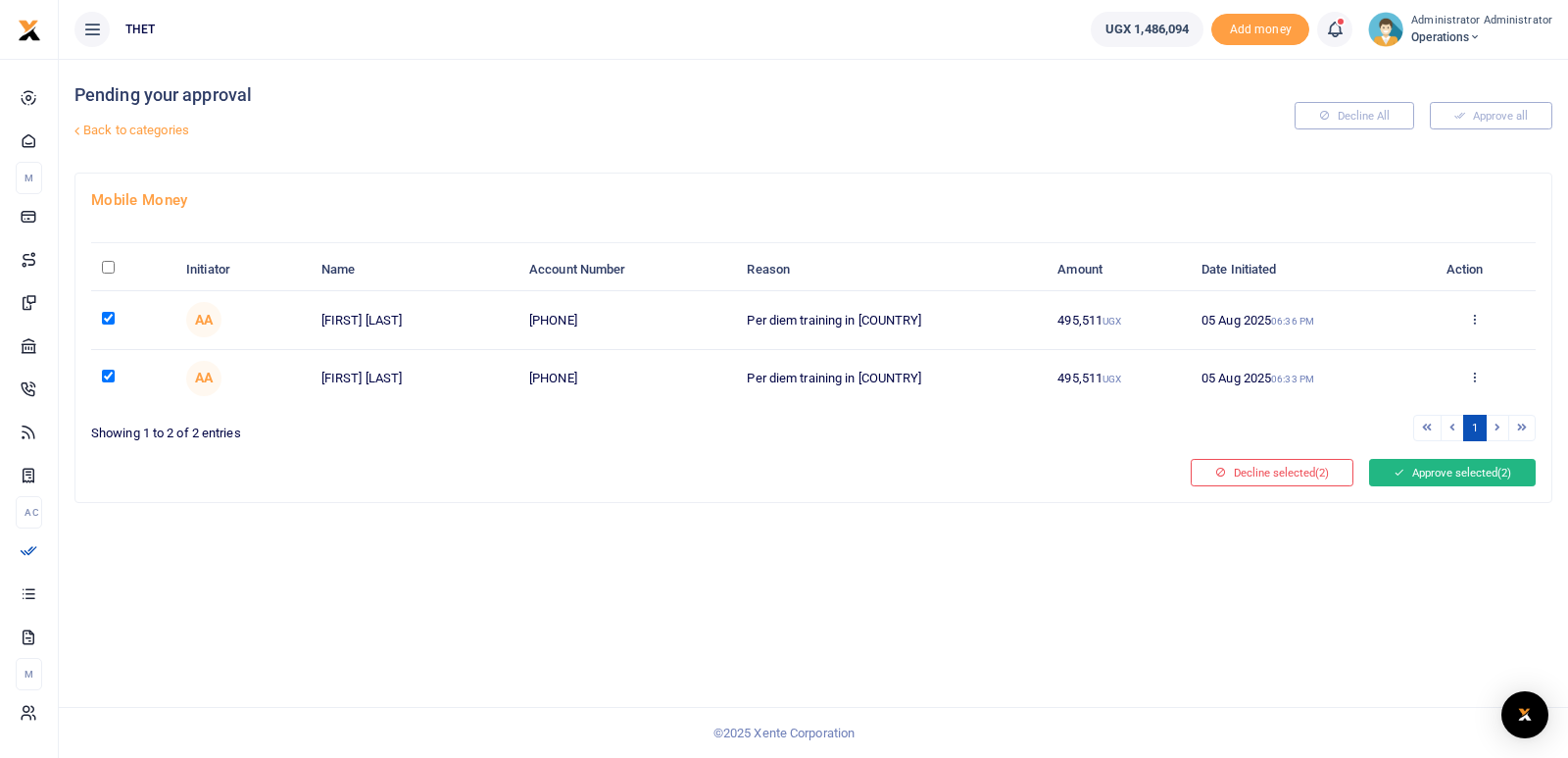 click on "Approve selected  (2)" at bounding box center [1452, 473] 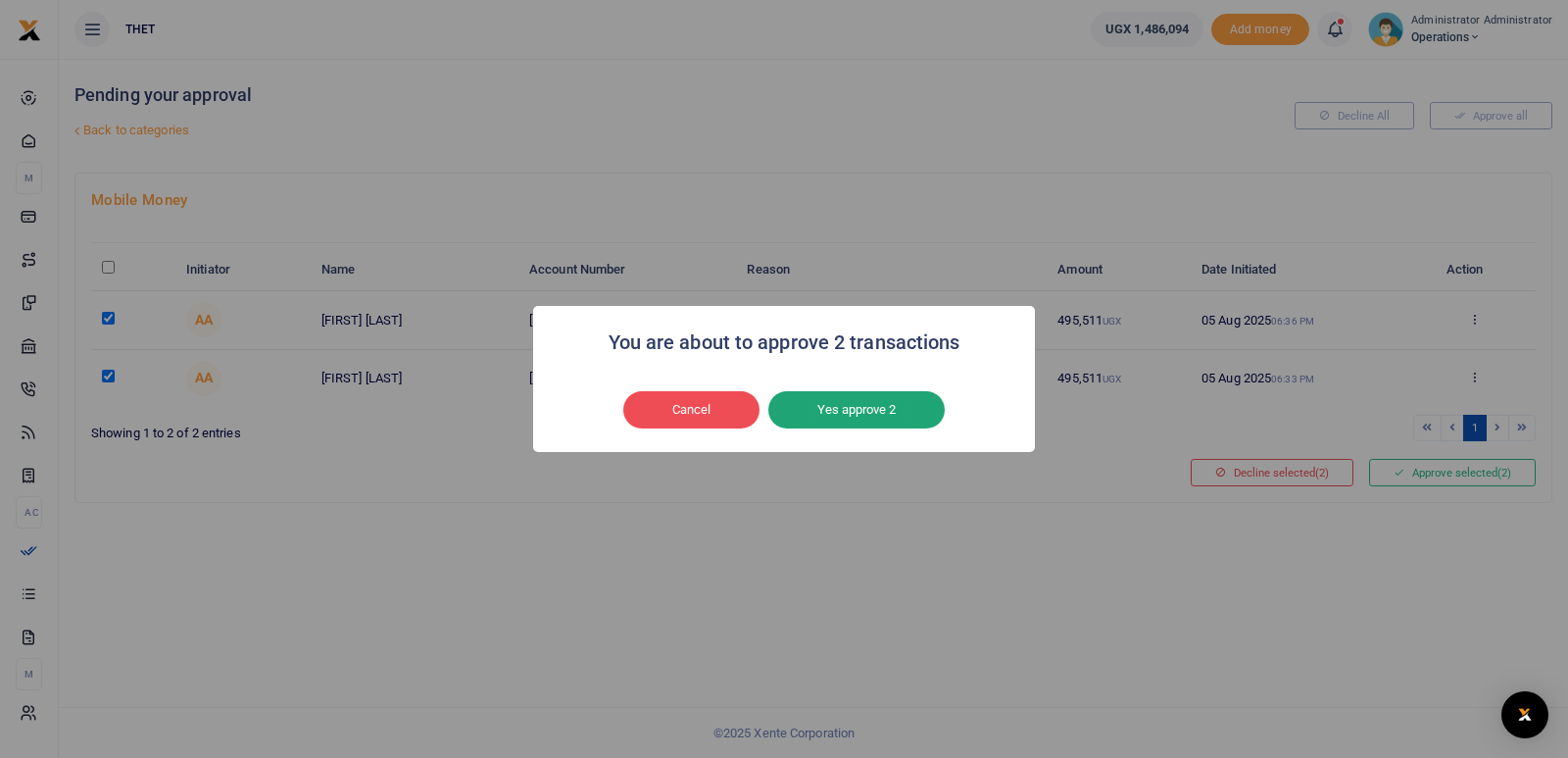 click on "Yes approve 2" at bounding box center (857, 410) 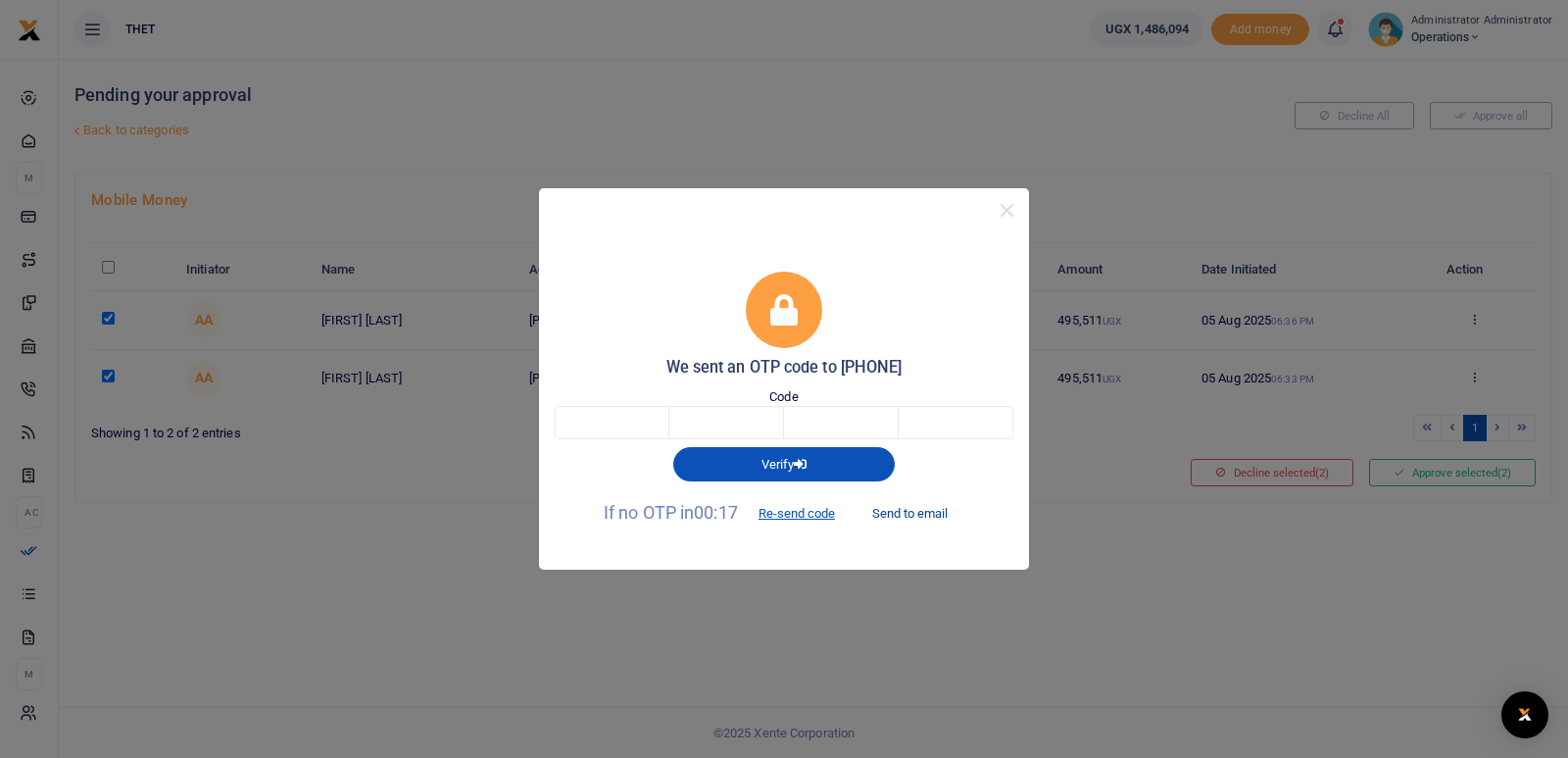 click on "Send to email" at bounding box center (909, 514) 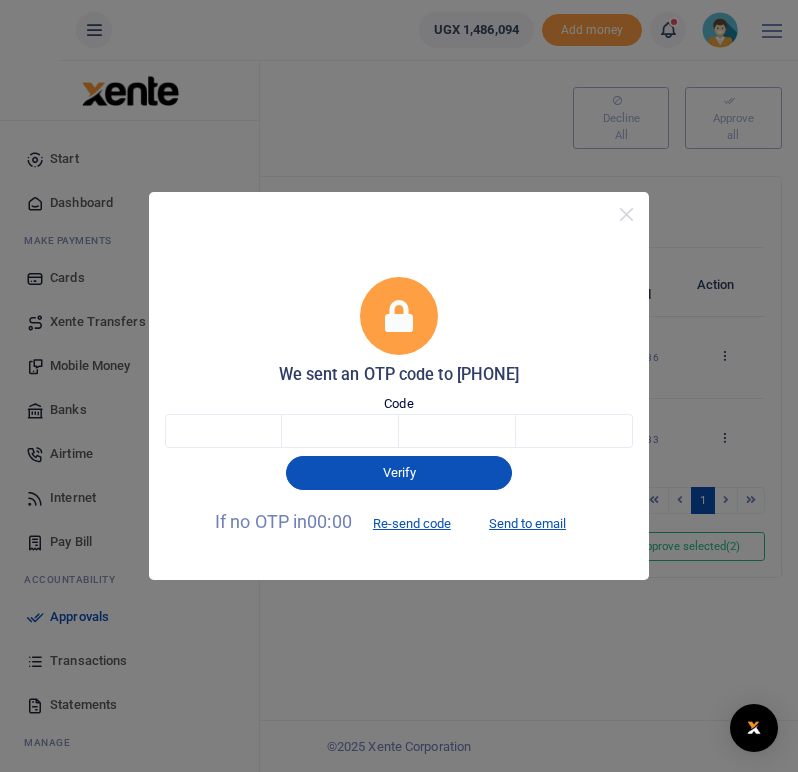 click on "We sent an OTP code to 25677***3474
Code
Verify
If no OTP in  00:00   Re-send code
Send to email" at bounding box center [399, 386] 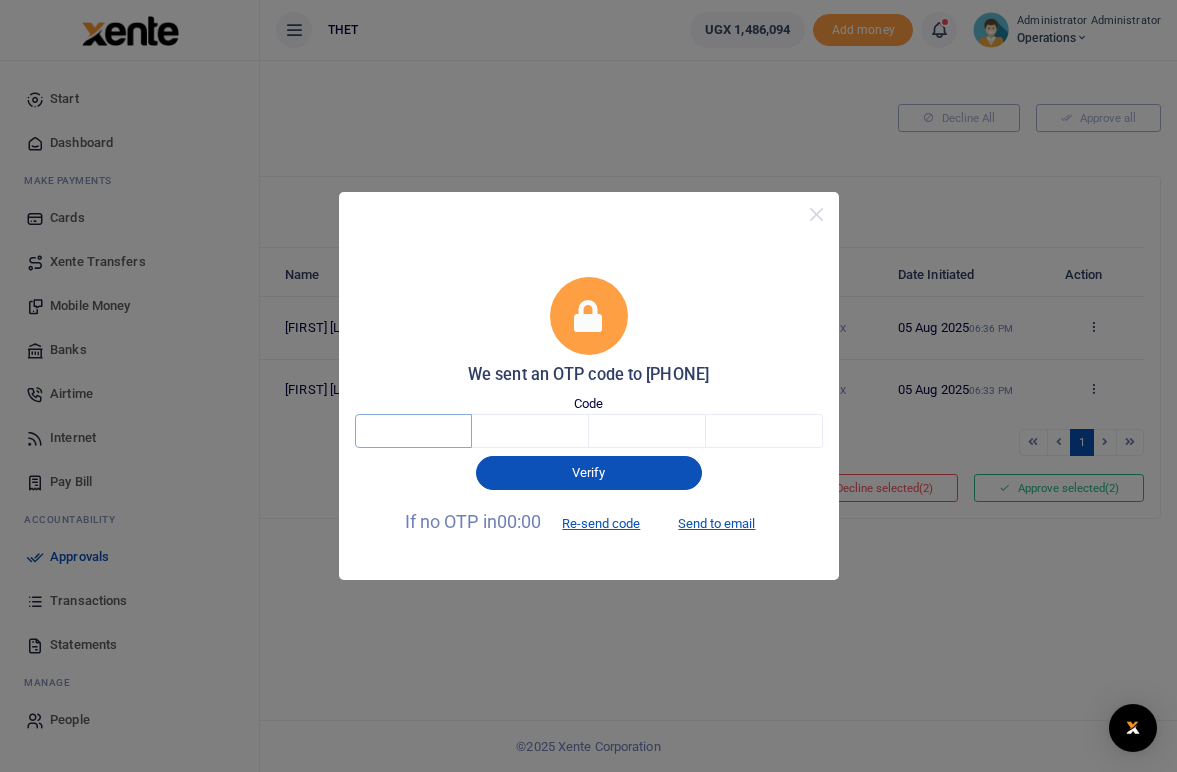 click at bounding box center (413, 431) 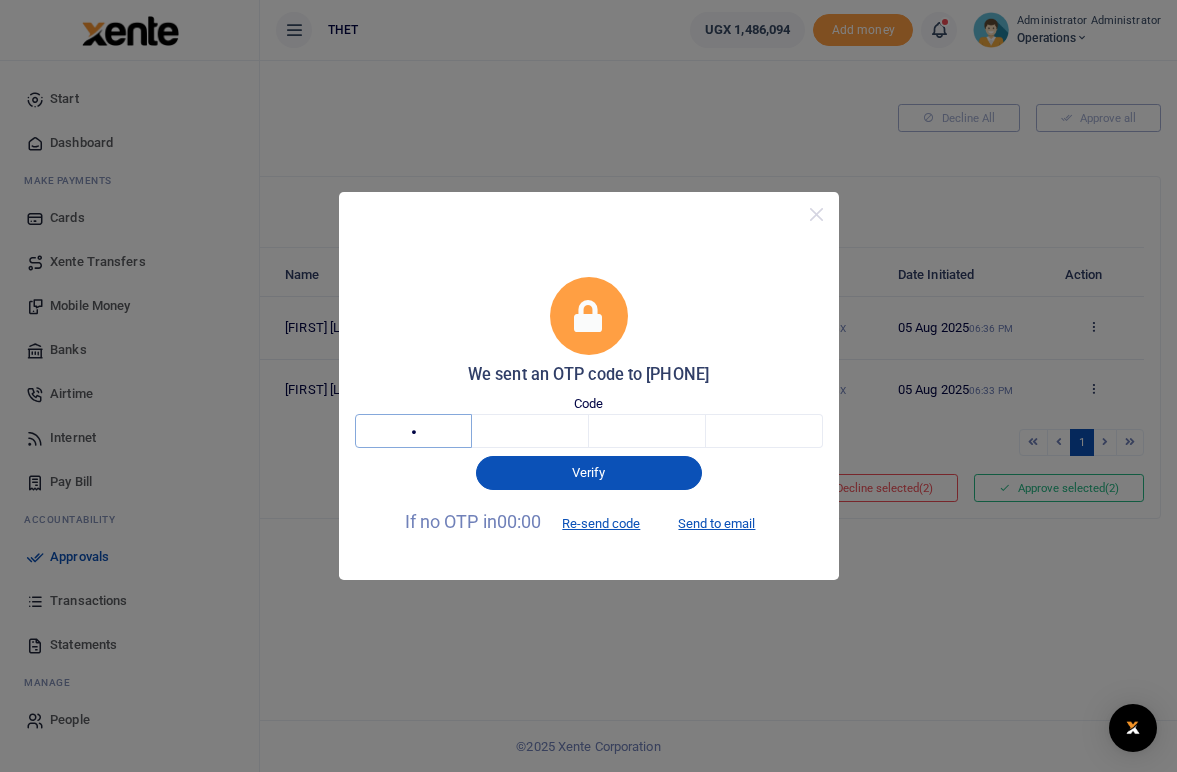 type on "9" 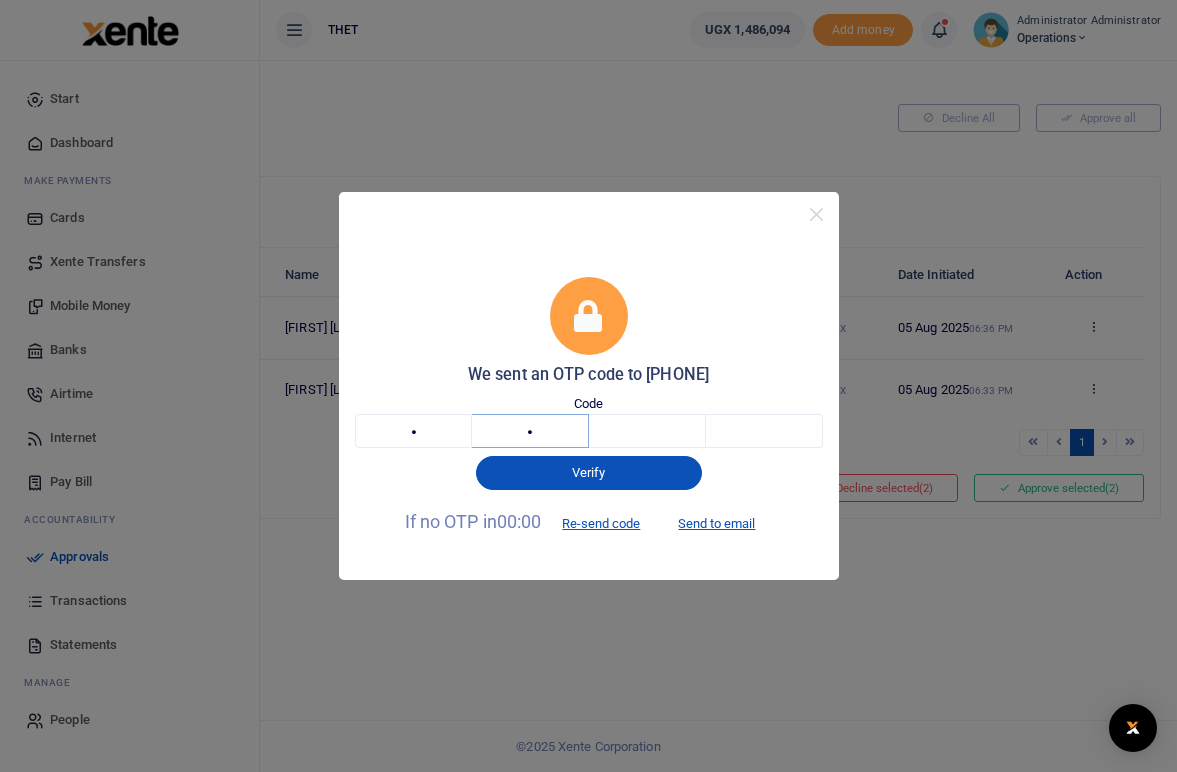 type on "6" 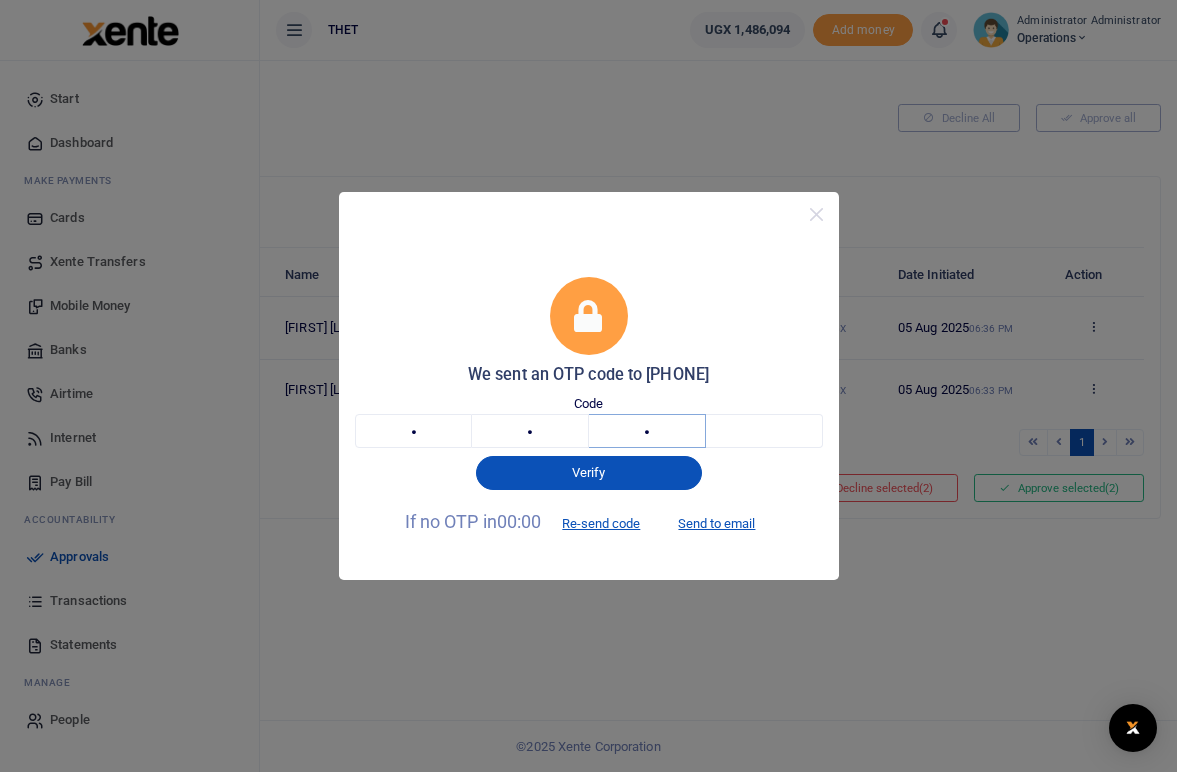 type on "4" 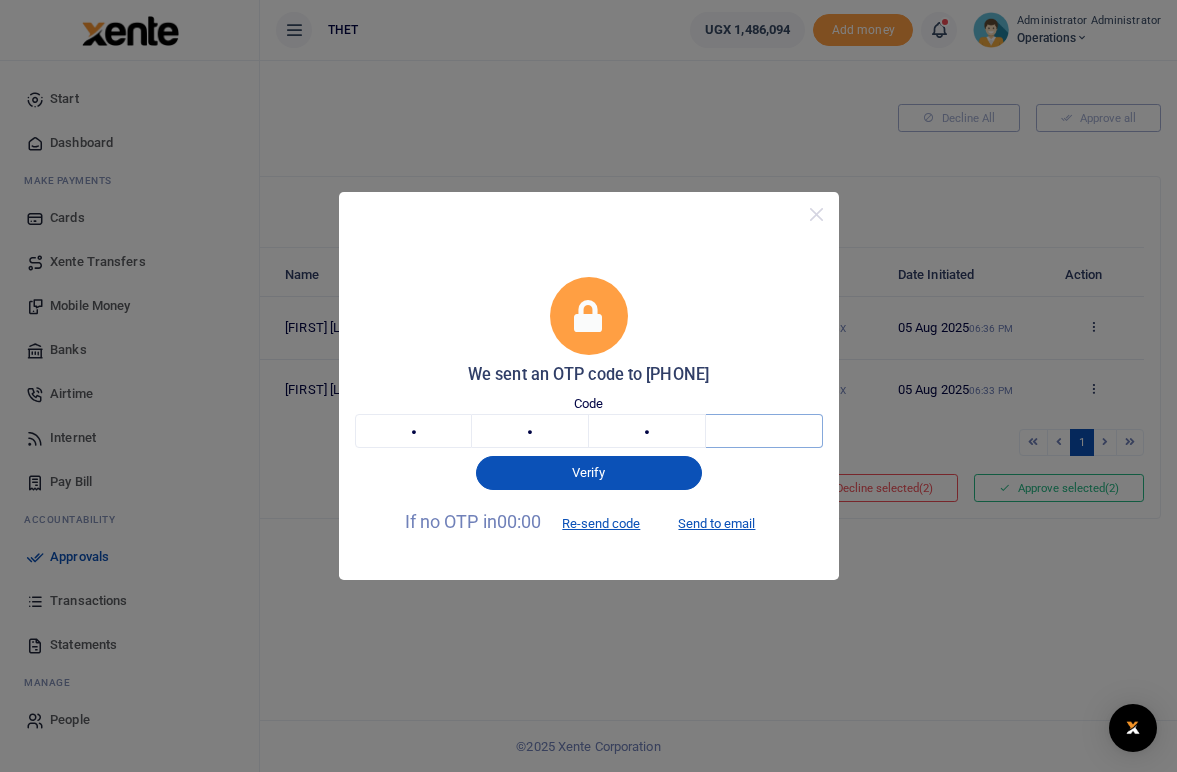 type on "7" 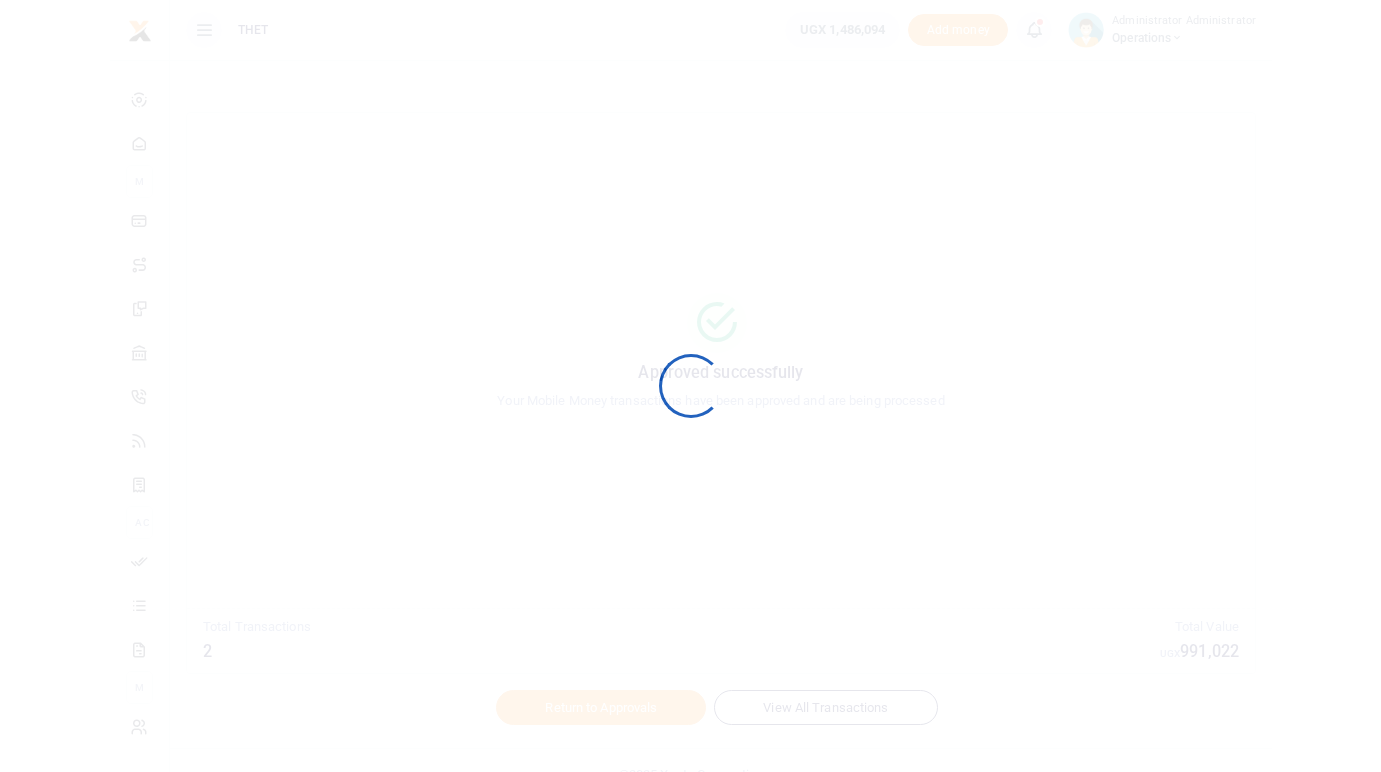 scroll, scrollTop: 0, scrollLeft: 0, axis: both 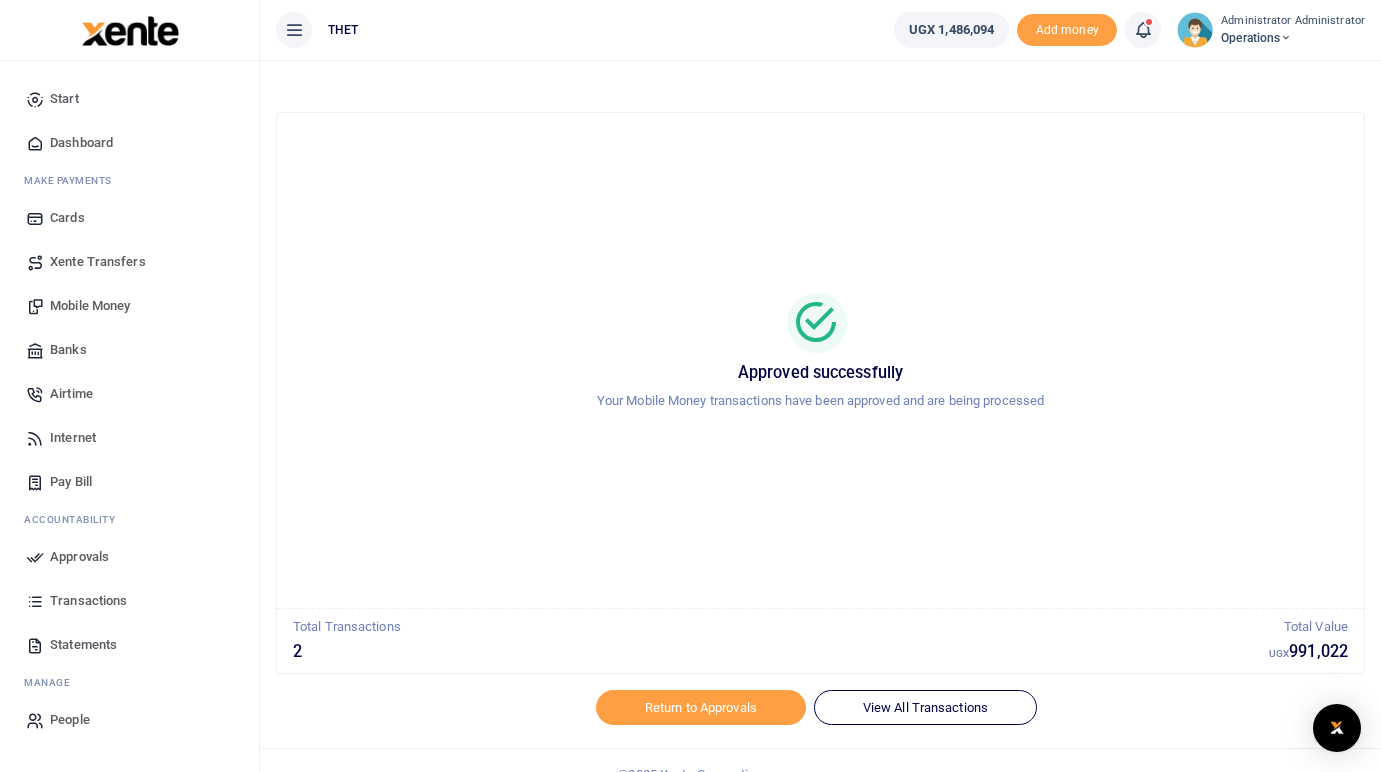click on "Mobile Money" at bounding box center [90, 306] 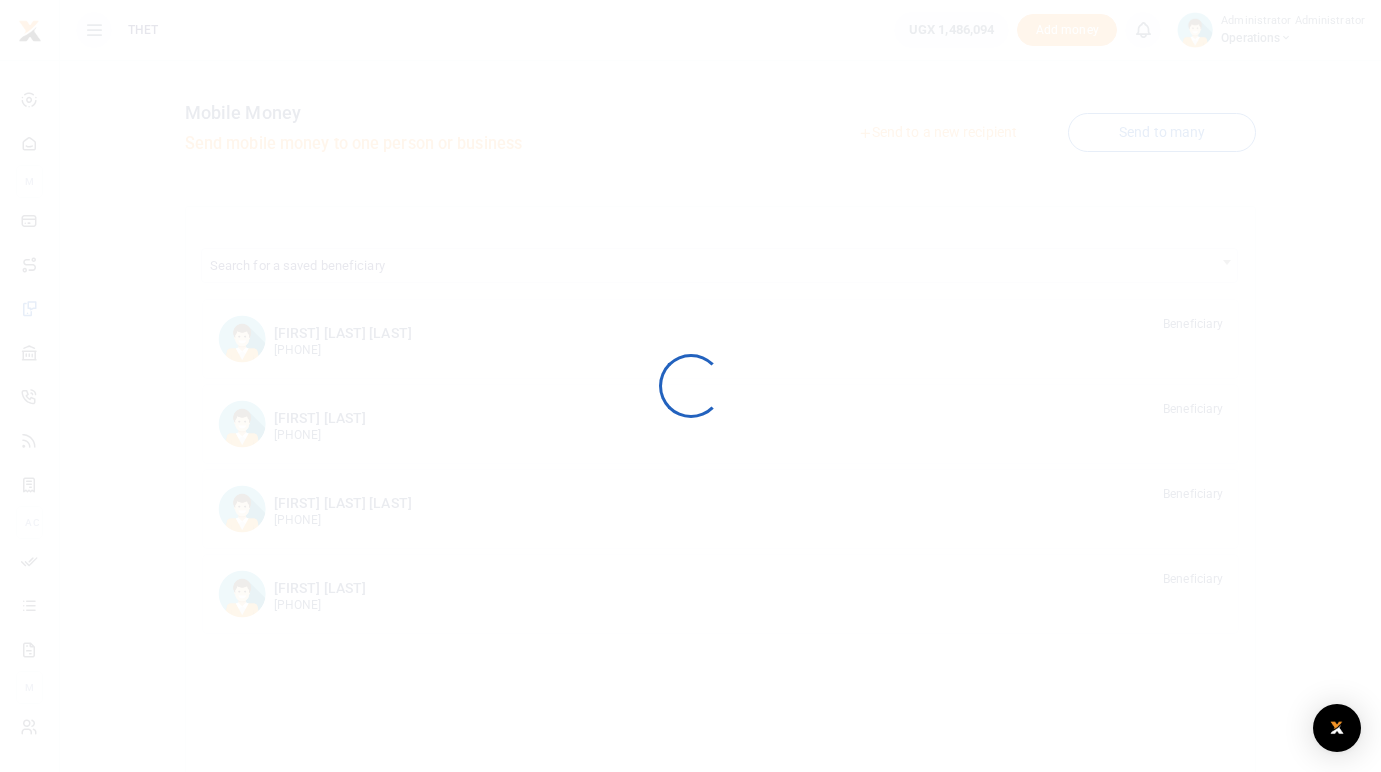 scroll, scrollTop: 0, scrollLeft: 0, axis: both 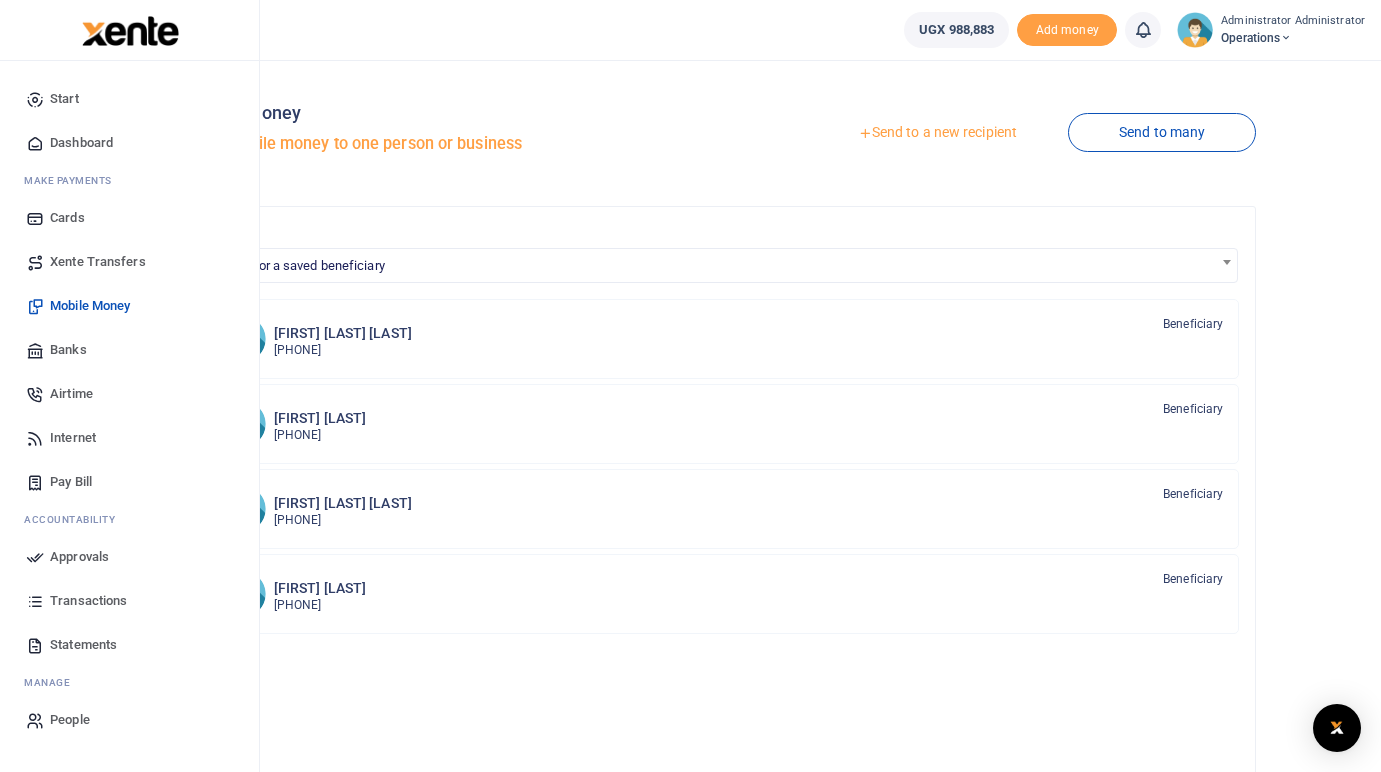 click on "Mobile Money" at bounding box center [90, 306] 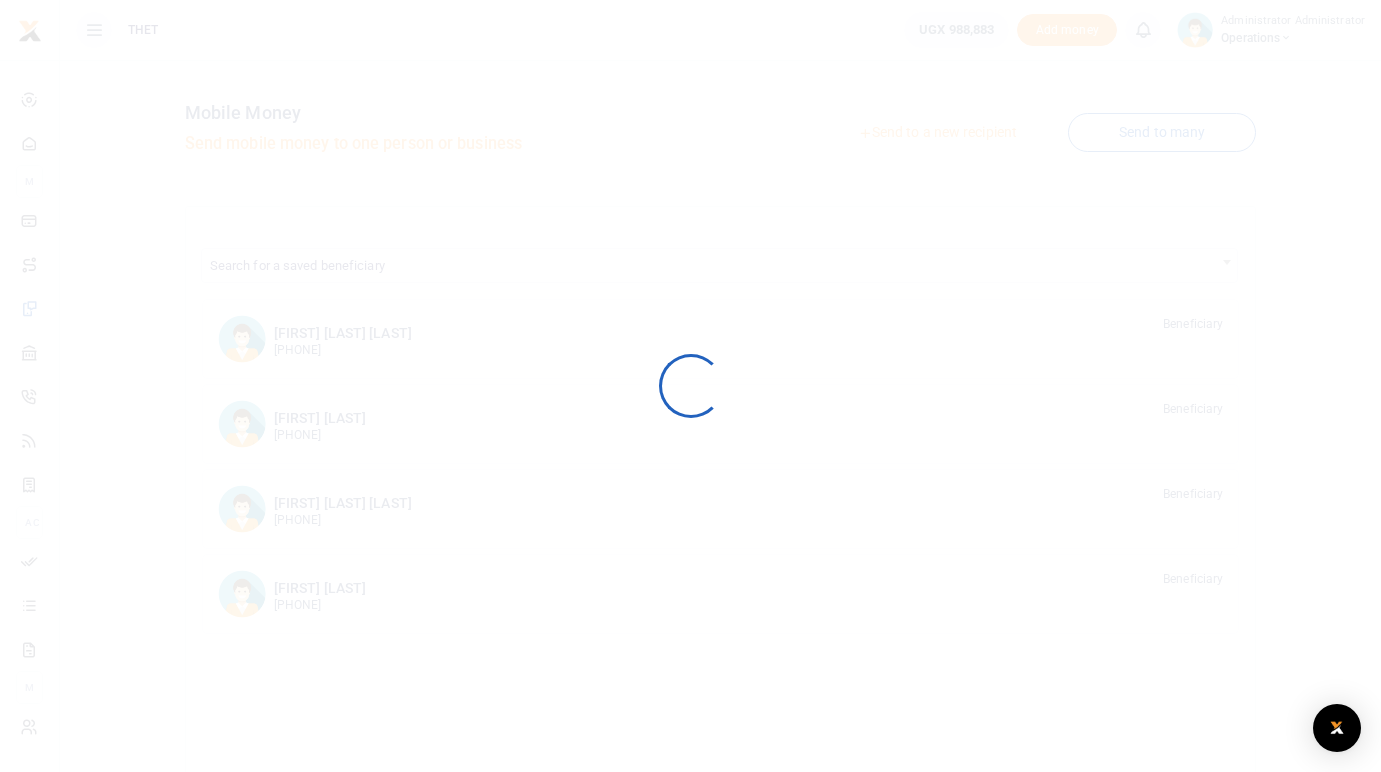 scroll, scrollTop: 0, scrollLeft: 0, axis: both 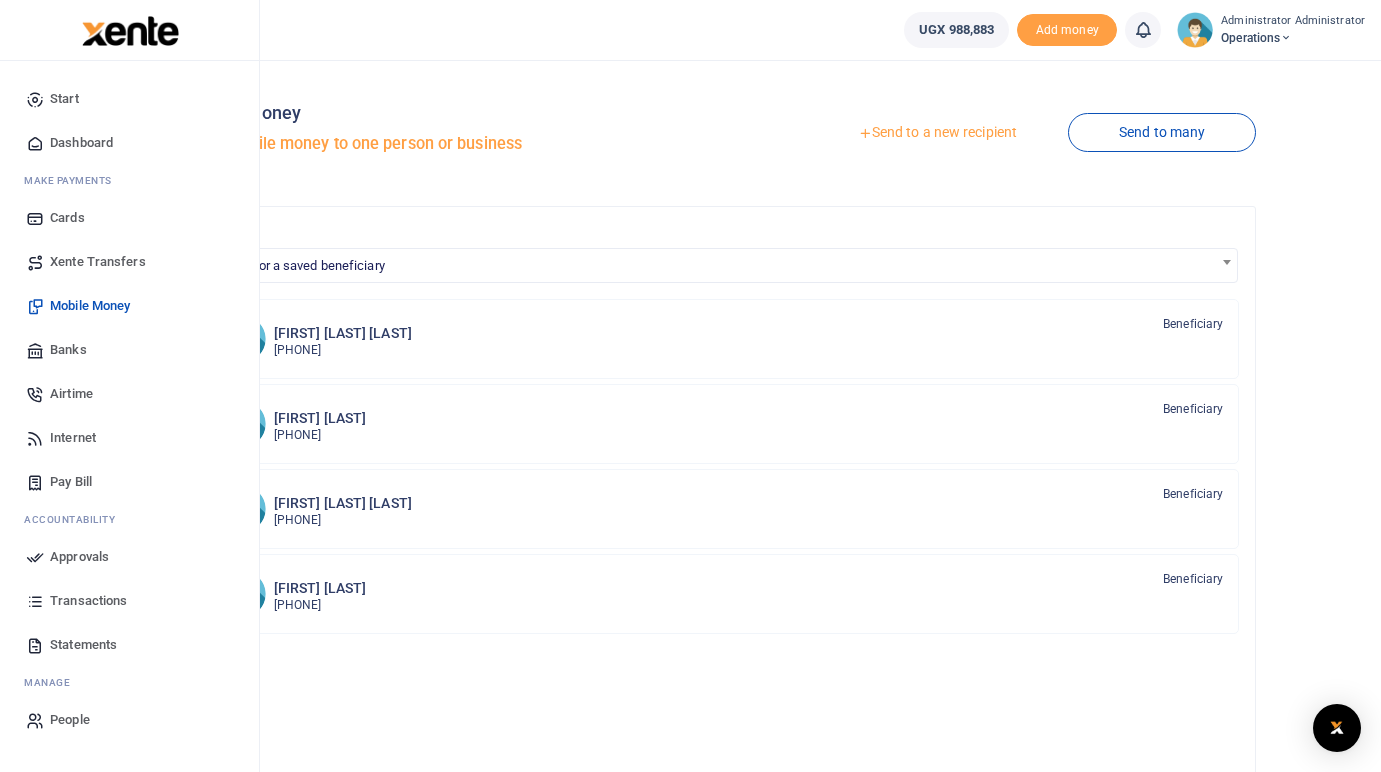 click on "Mobile Money" at bounding box center [90, 306] 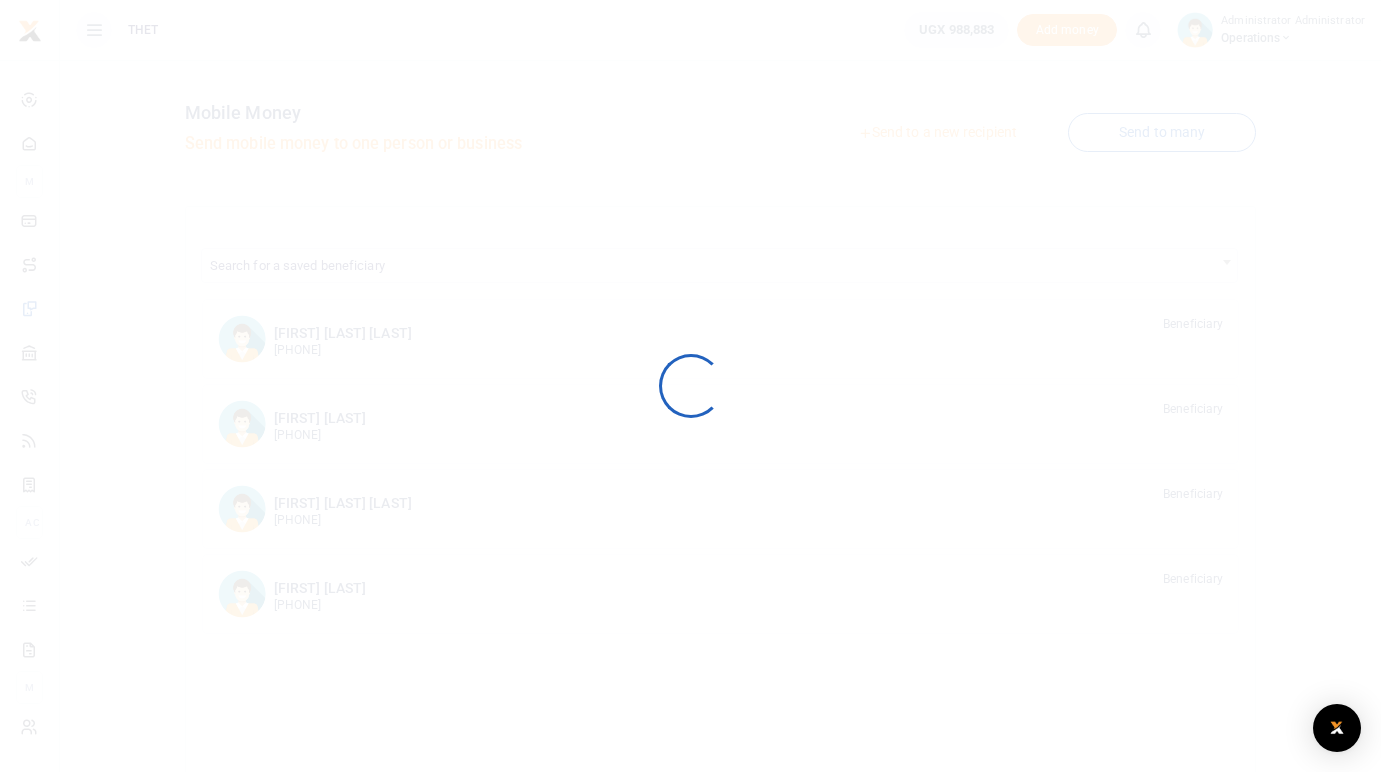 scroll, scrollTop: 0, scrollLeft: 0, axis: both 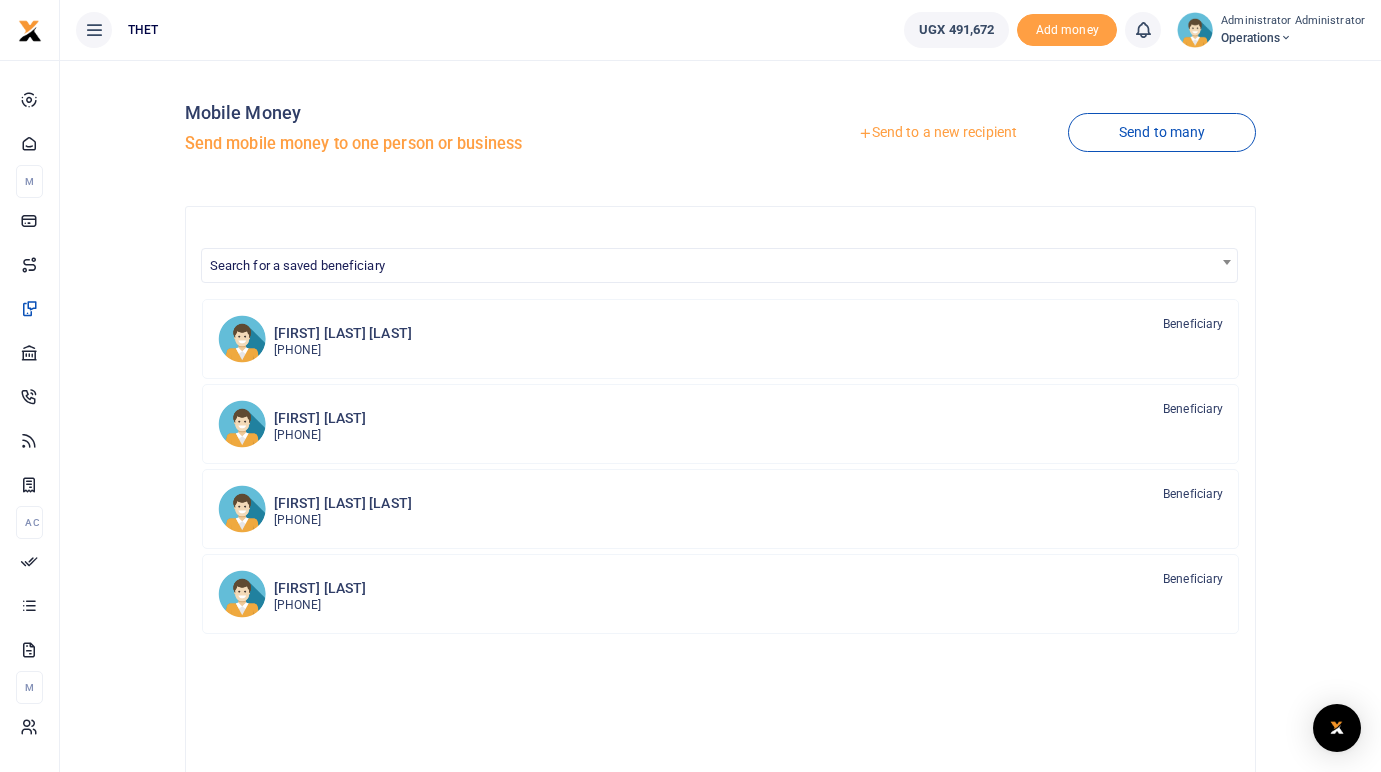 click at bounding box center [1195, 30] 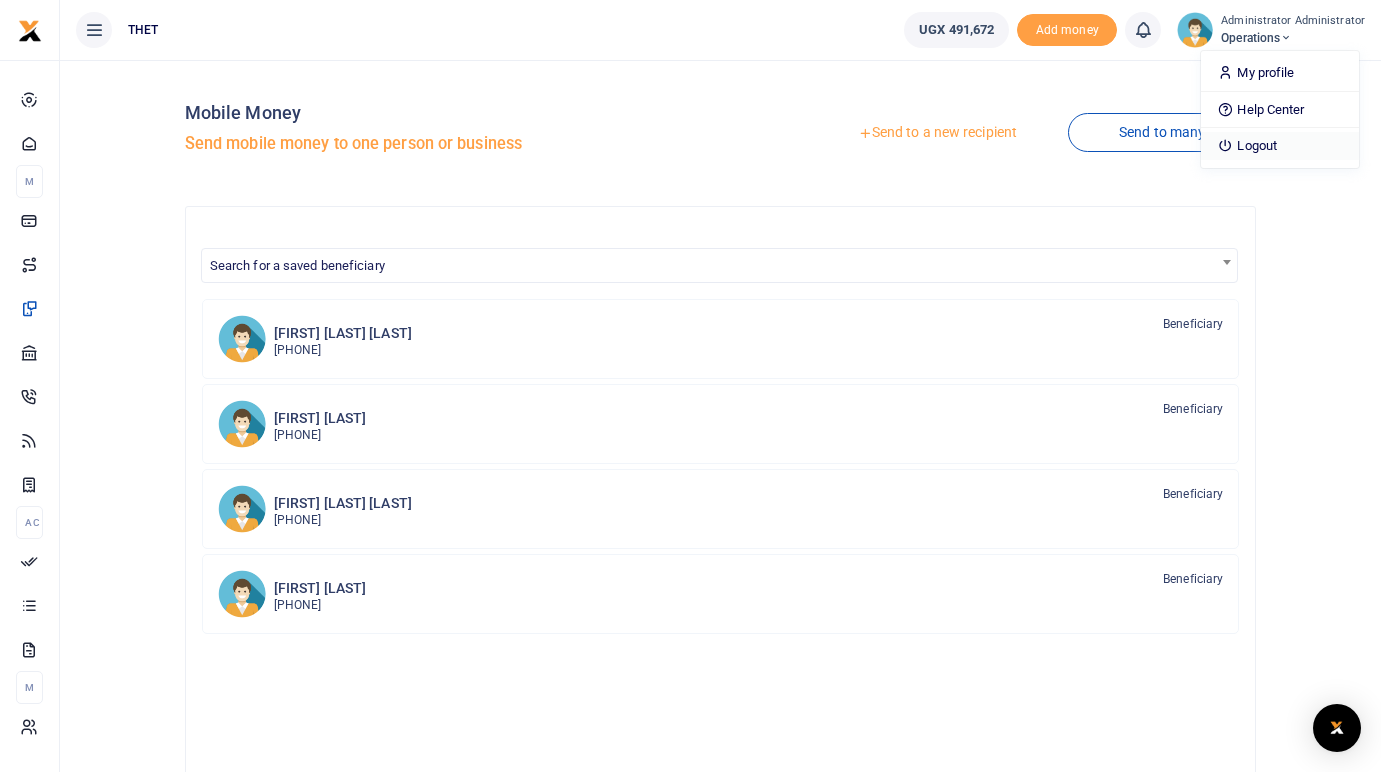 click on "Logout" at bounding box center [1280, 146] 